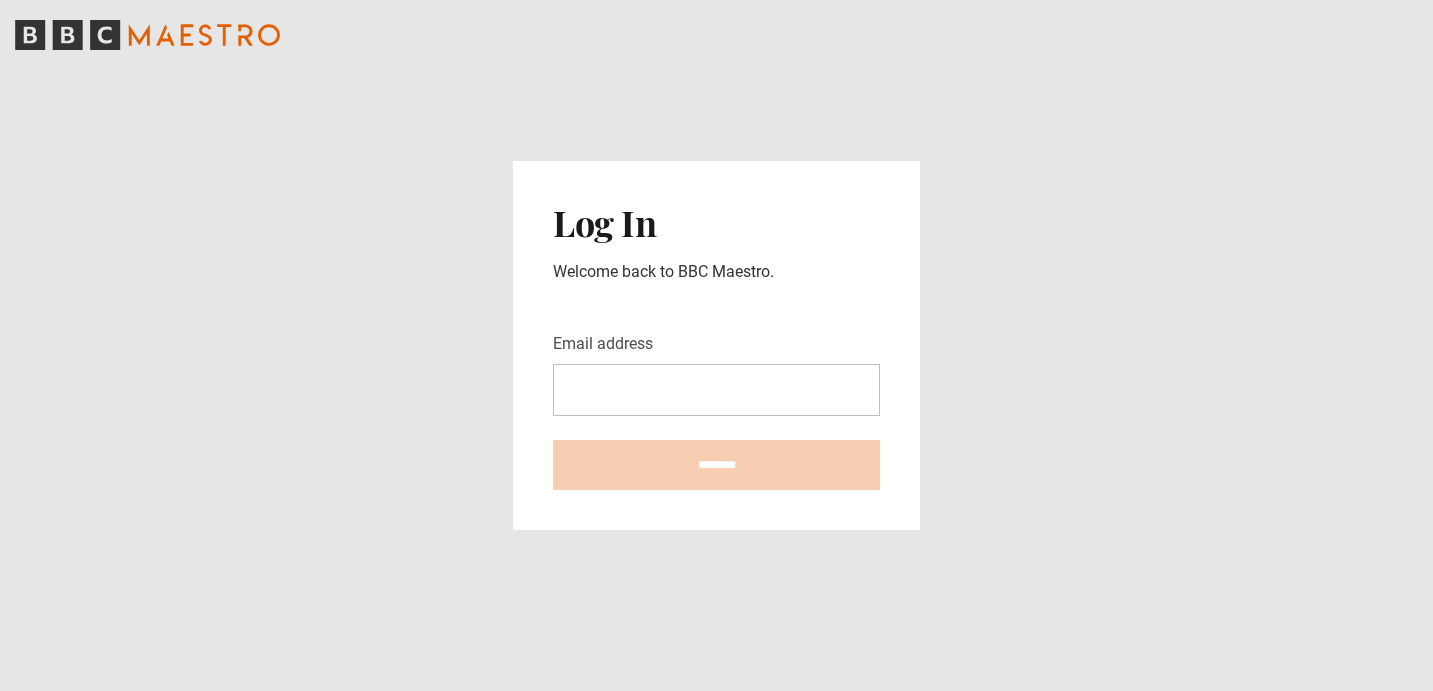 scroll, scrollTop: 0, scrollLeft: 0, axis: both 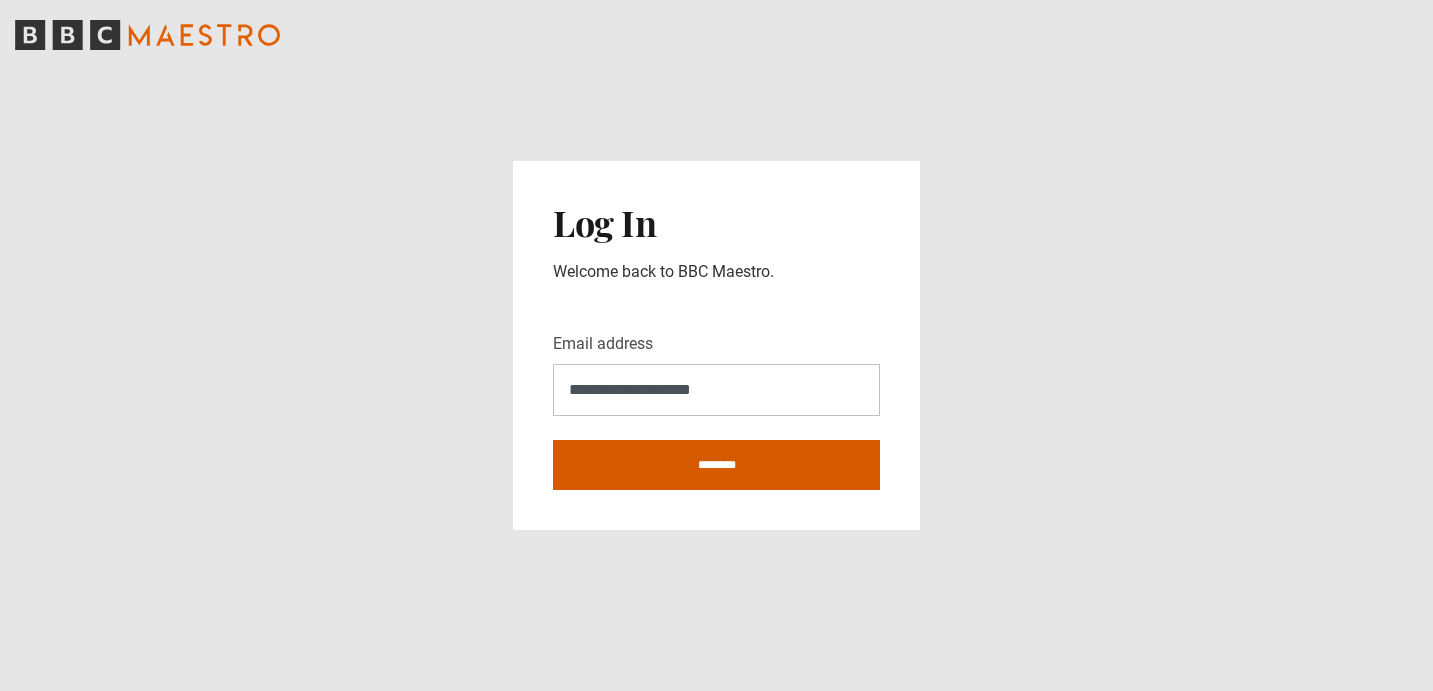 type on "**********" 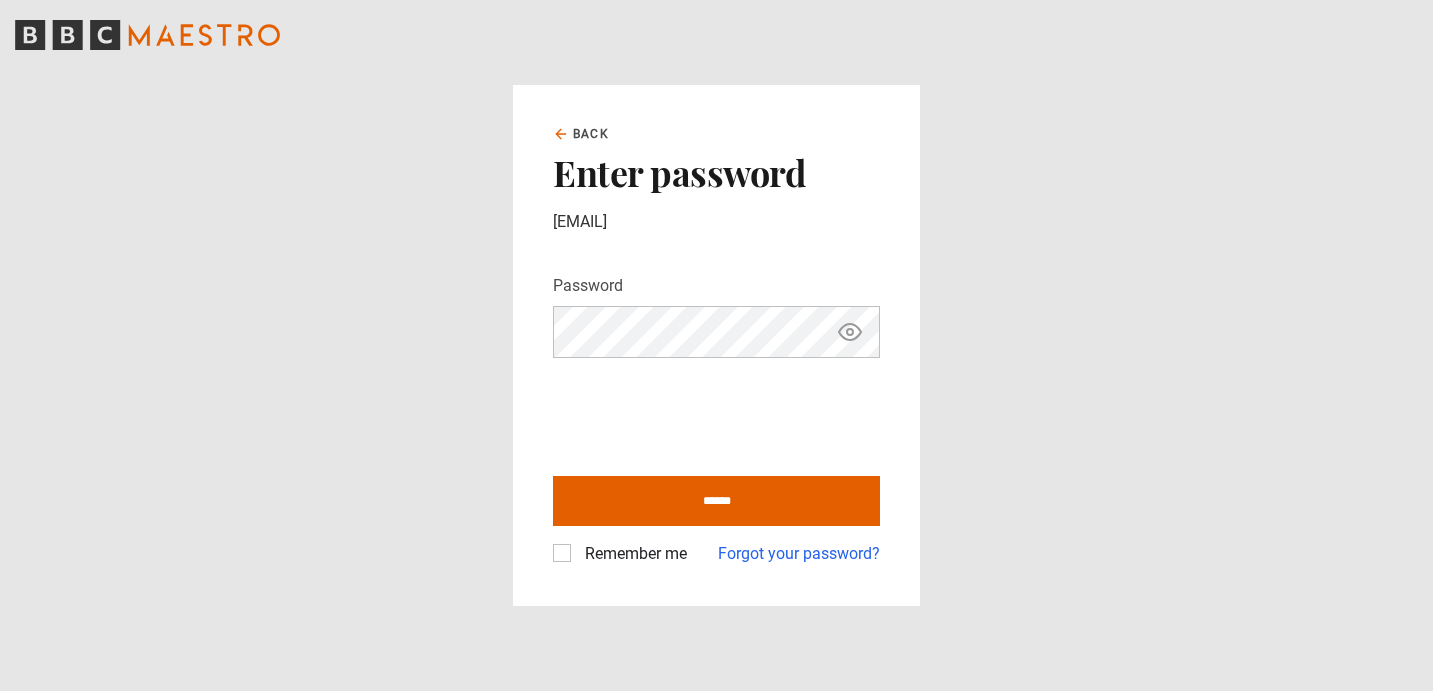 scroll, scrollTop: 0, scrollLeft: 0, axis: both 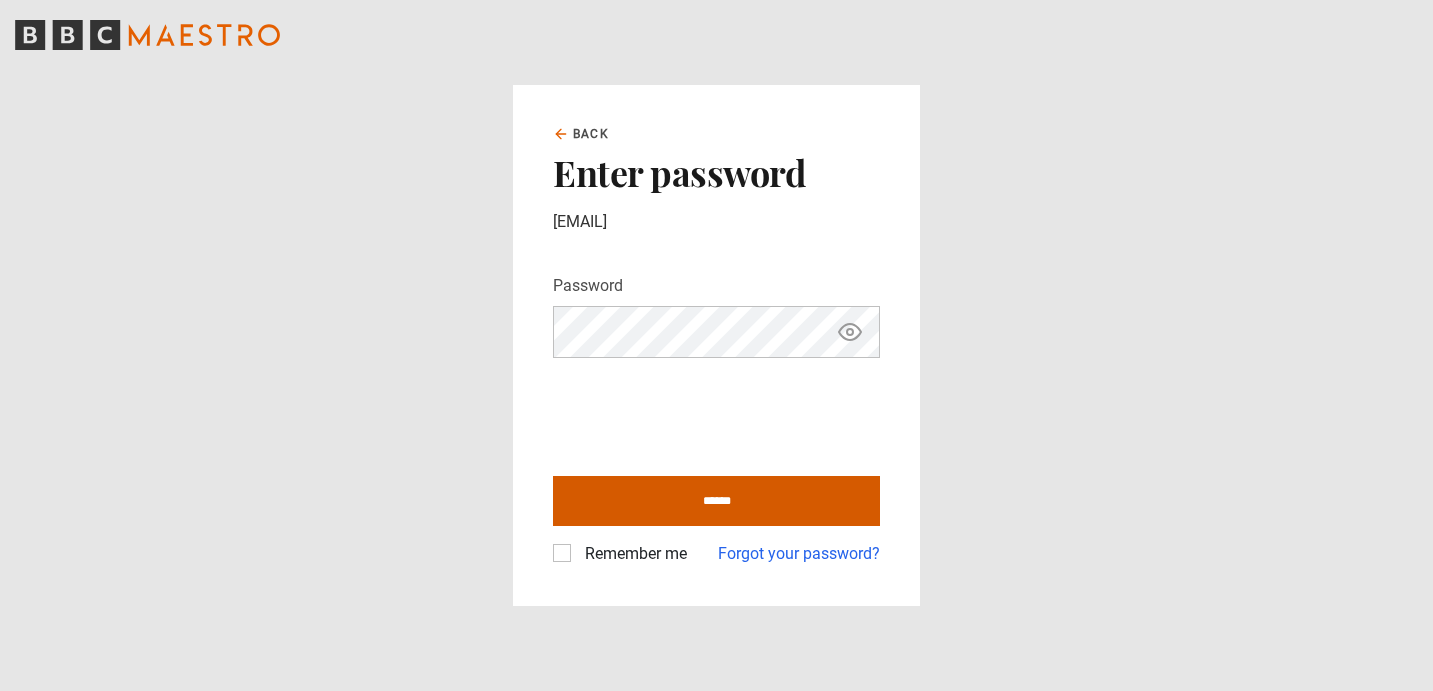 click on "******" at bounding box center (716, 501) 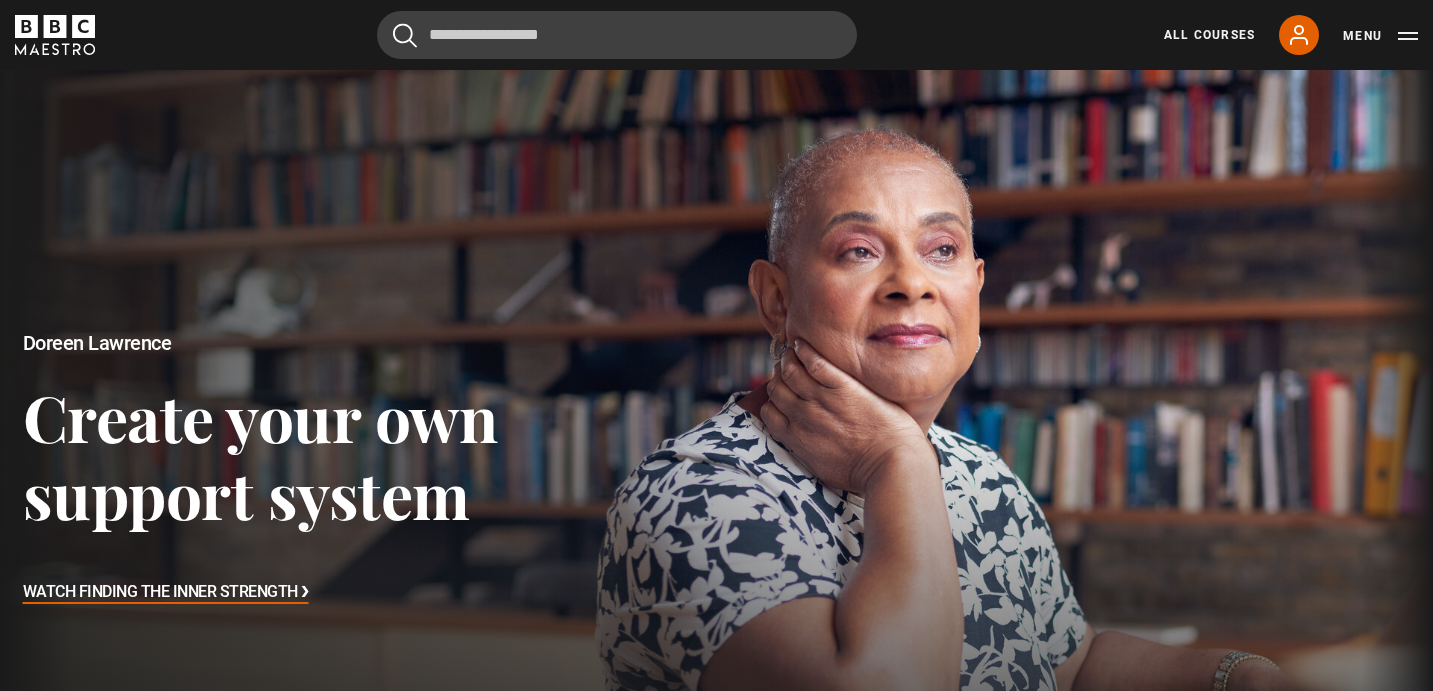 scroll, scrollTop: 0, scrollLeft: 0, axis: both 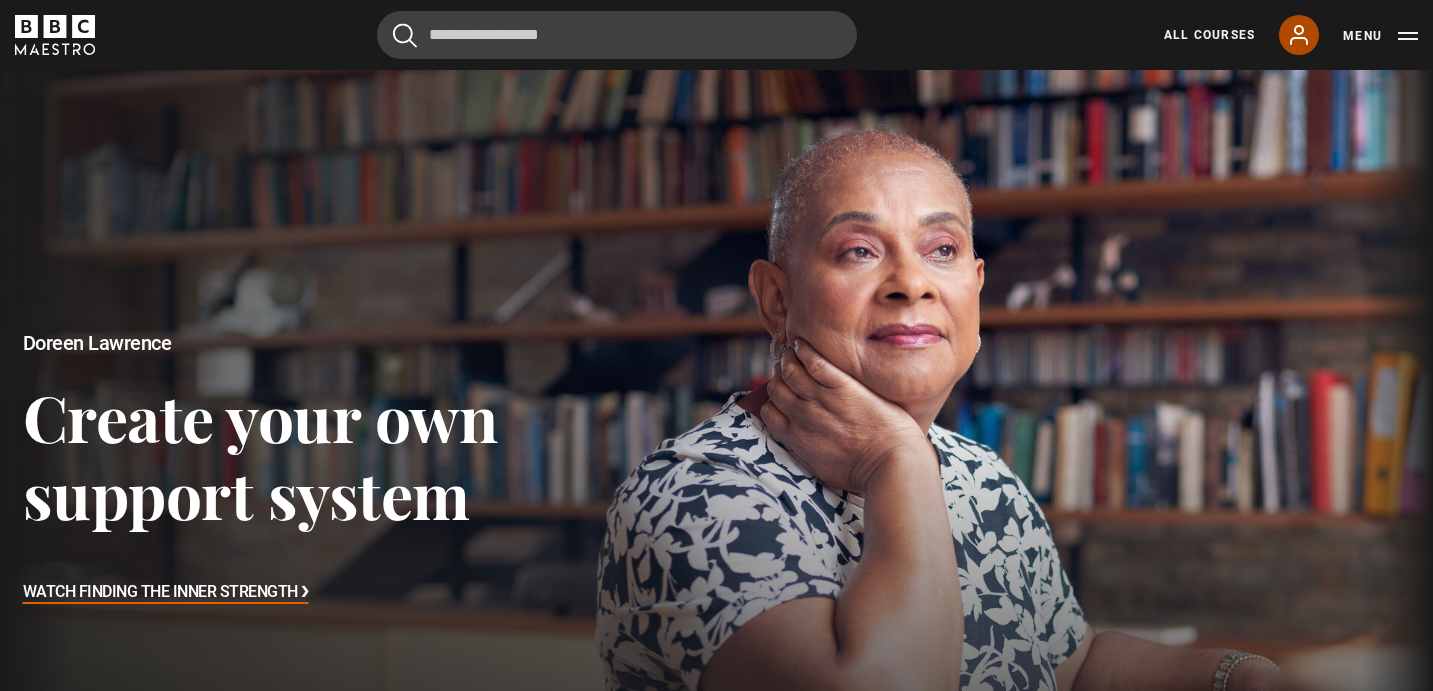 click 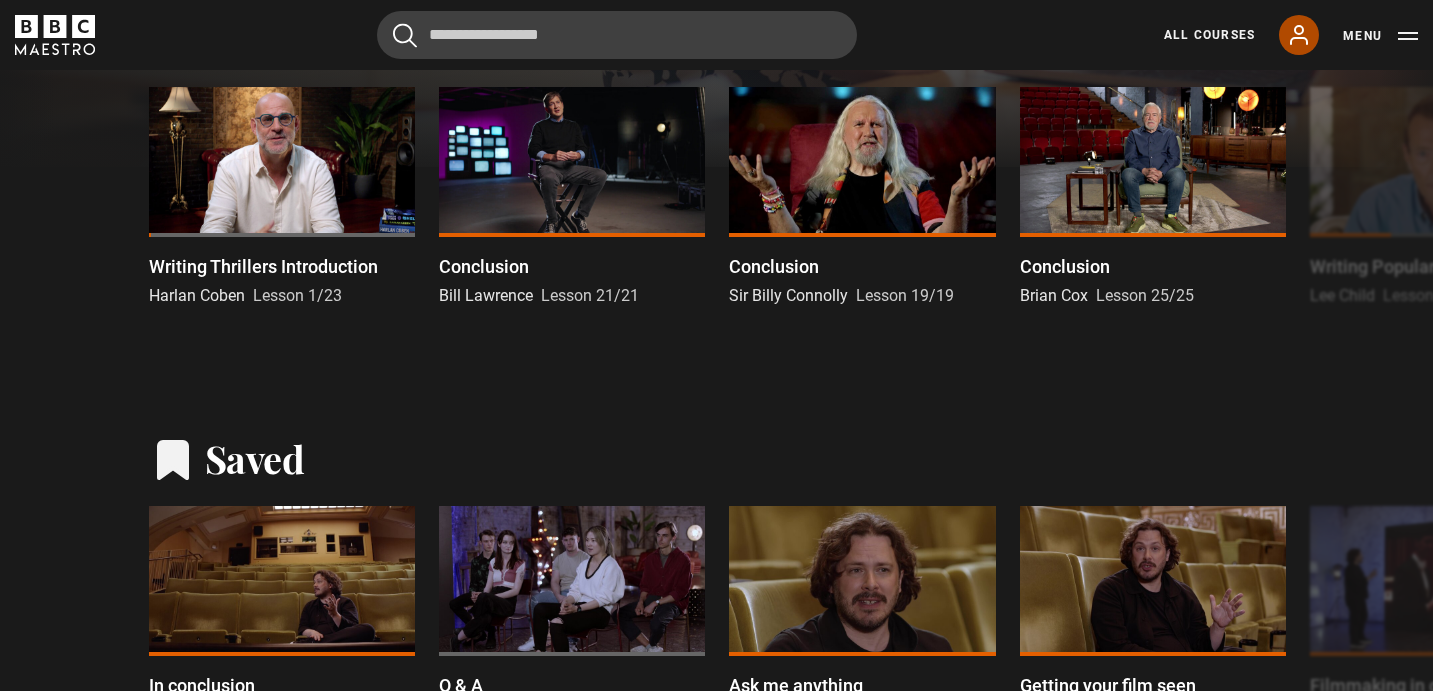 scroll, scrollTop: 690, scrollLeft: 0, axis: vertical 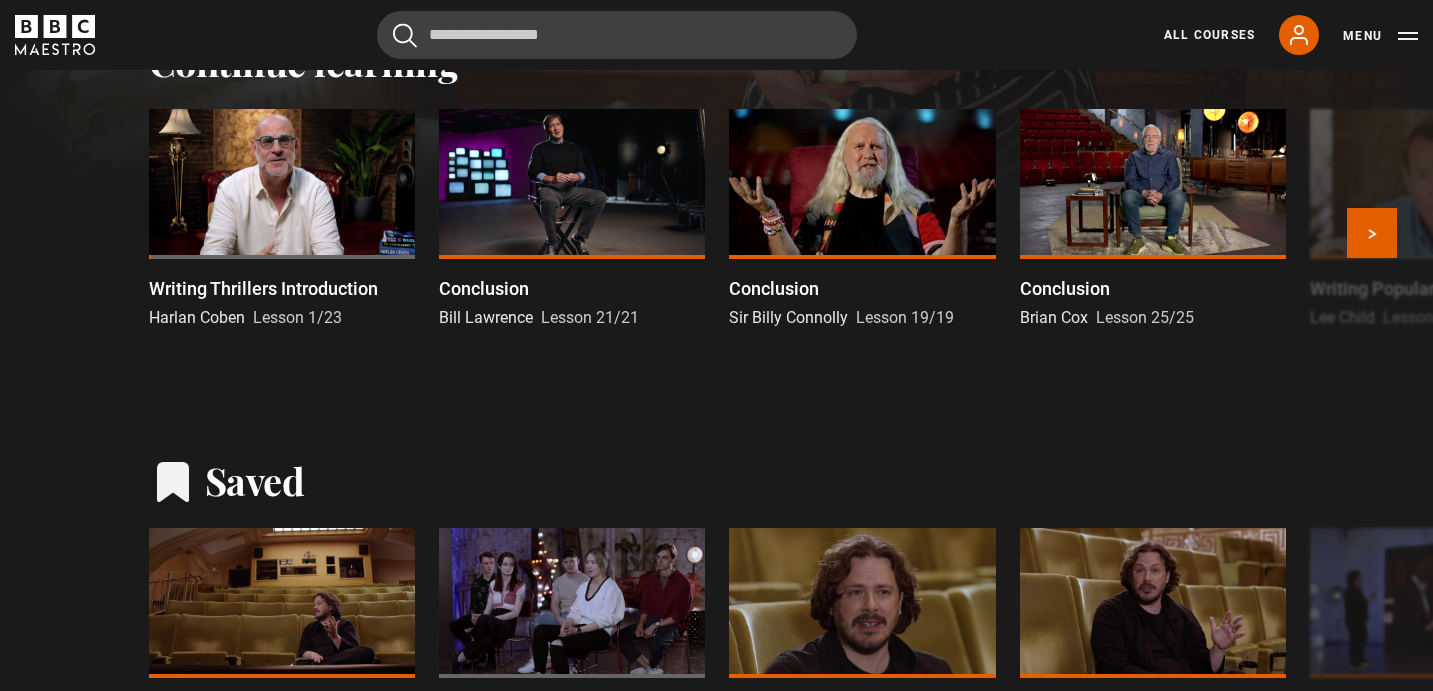 click at bounding box center (282, 184) 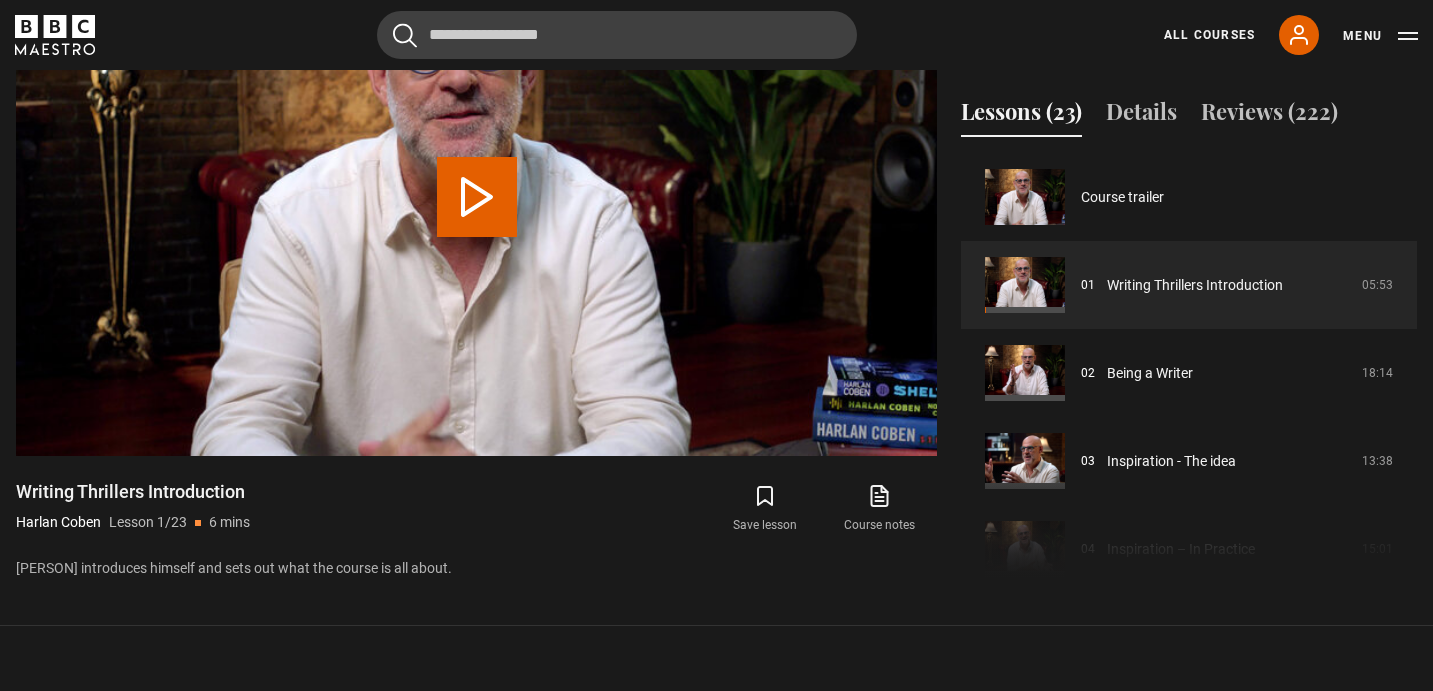 scroll, scrollTop: 937, scrollLeft: 0, axis: vertical 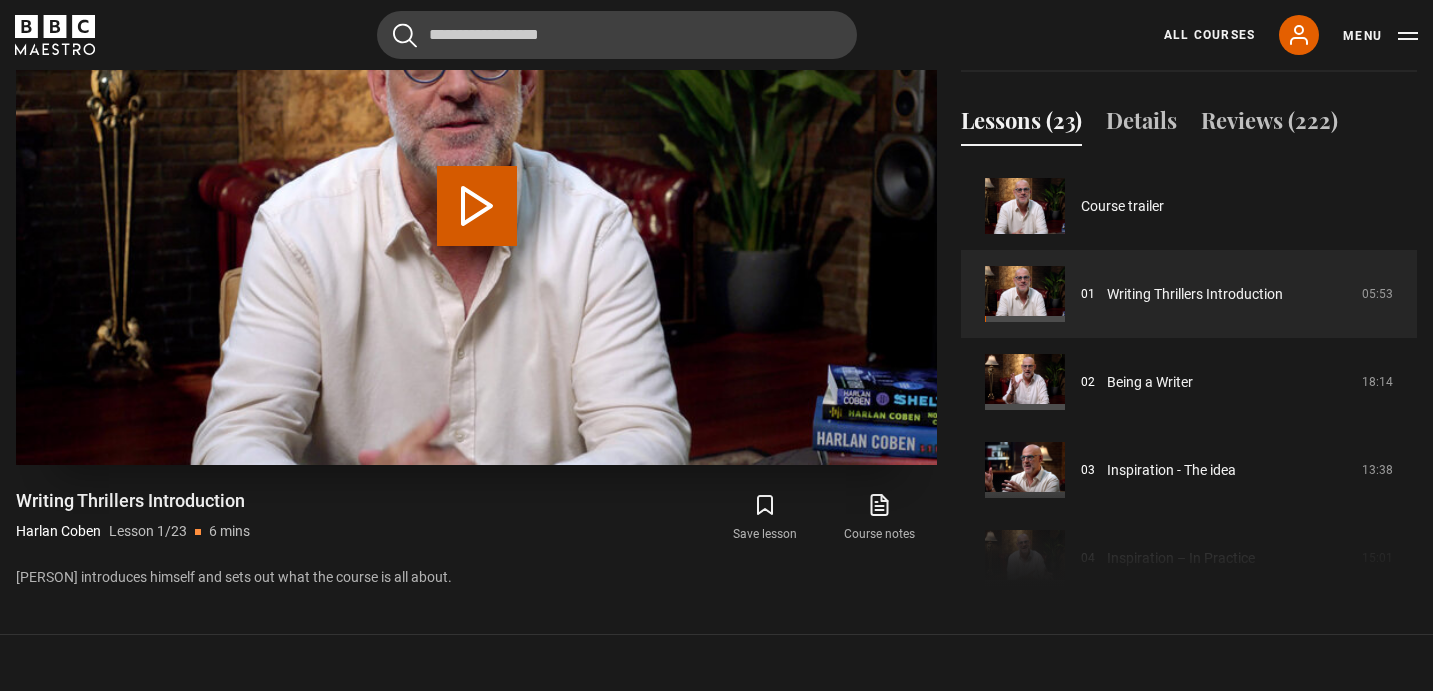click on "Play Lesson Writing Thrillers Introduction" at bounding box center (477, 206) 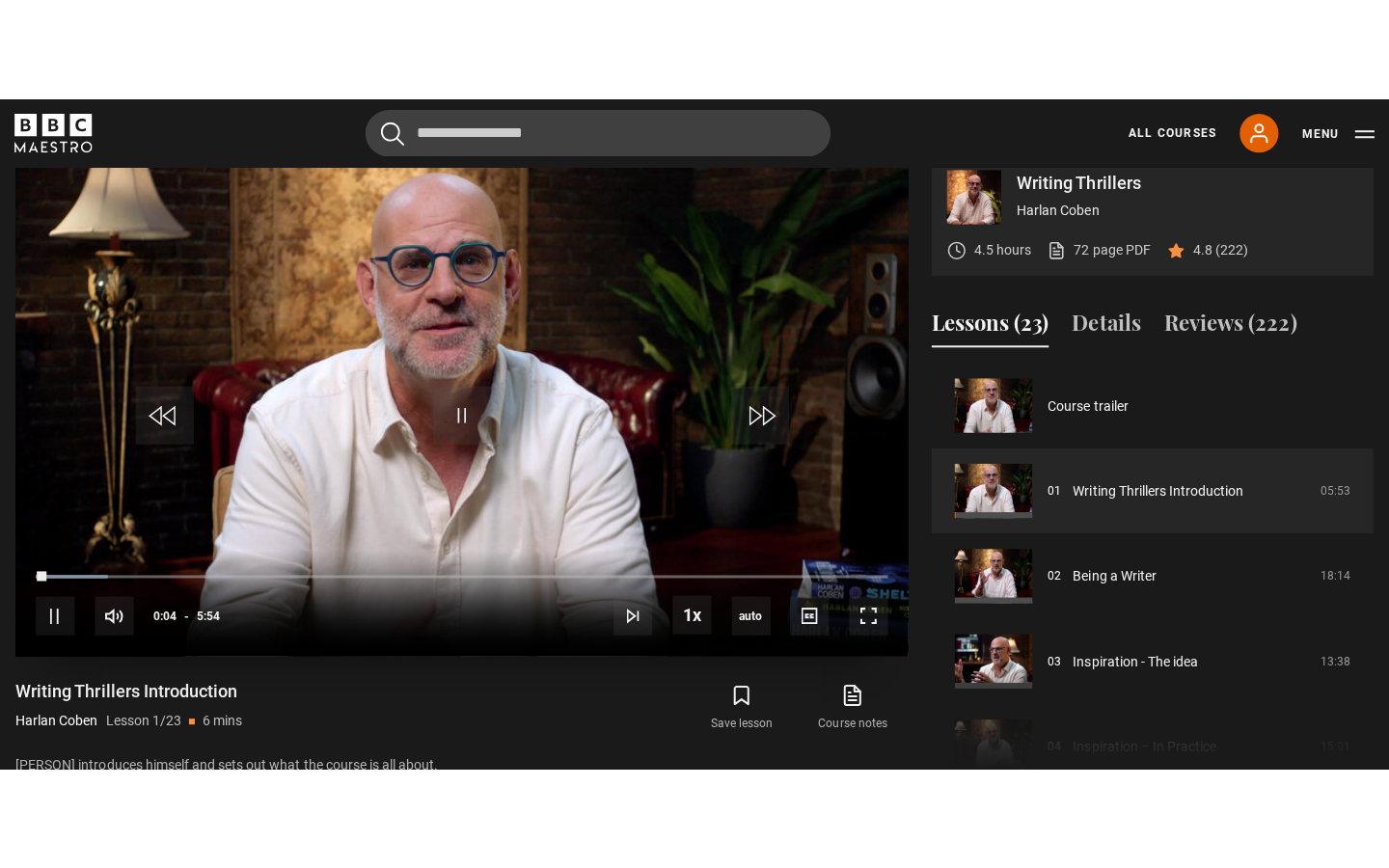 scroll, scrollTop: 790, scrollLeft: 0, axis: vertical 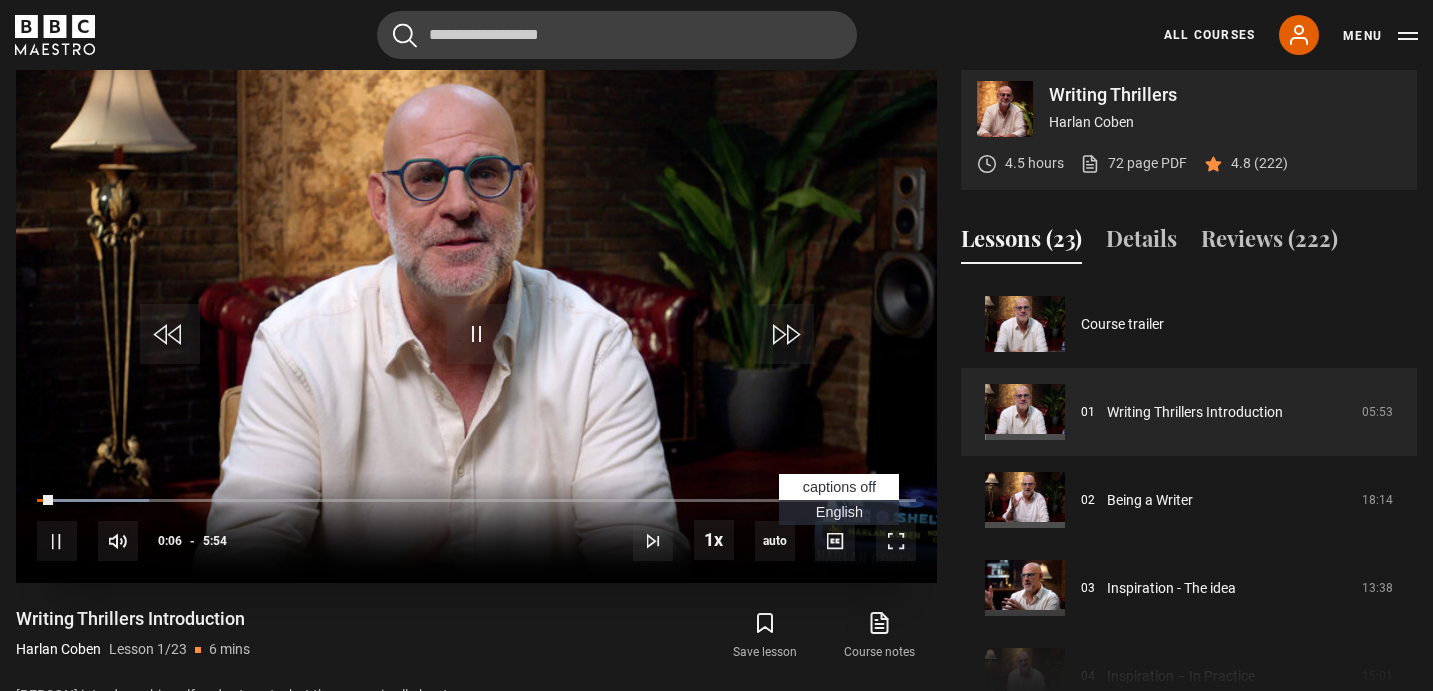click on "English  Captions" at bounding box center (839, 512) 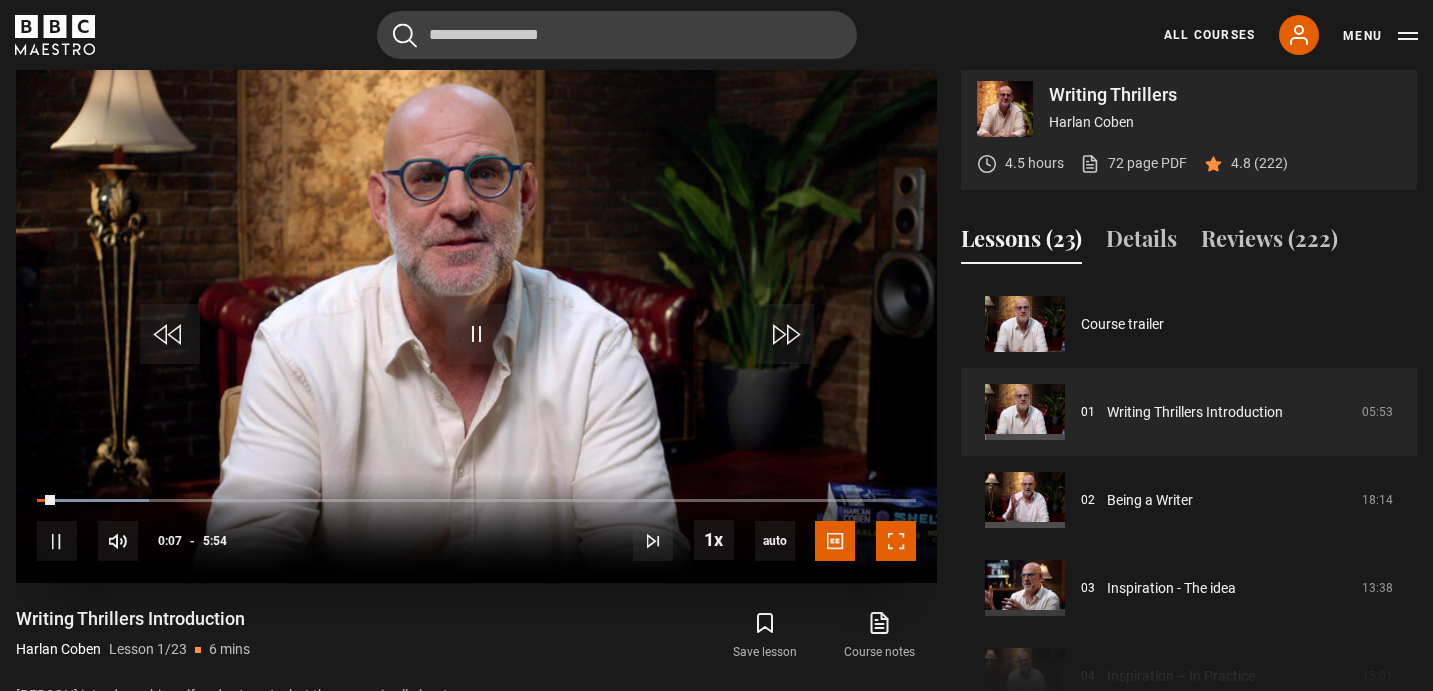 click at bounding box center (896, 541) 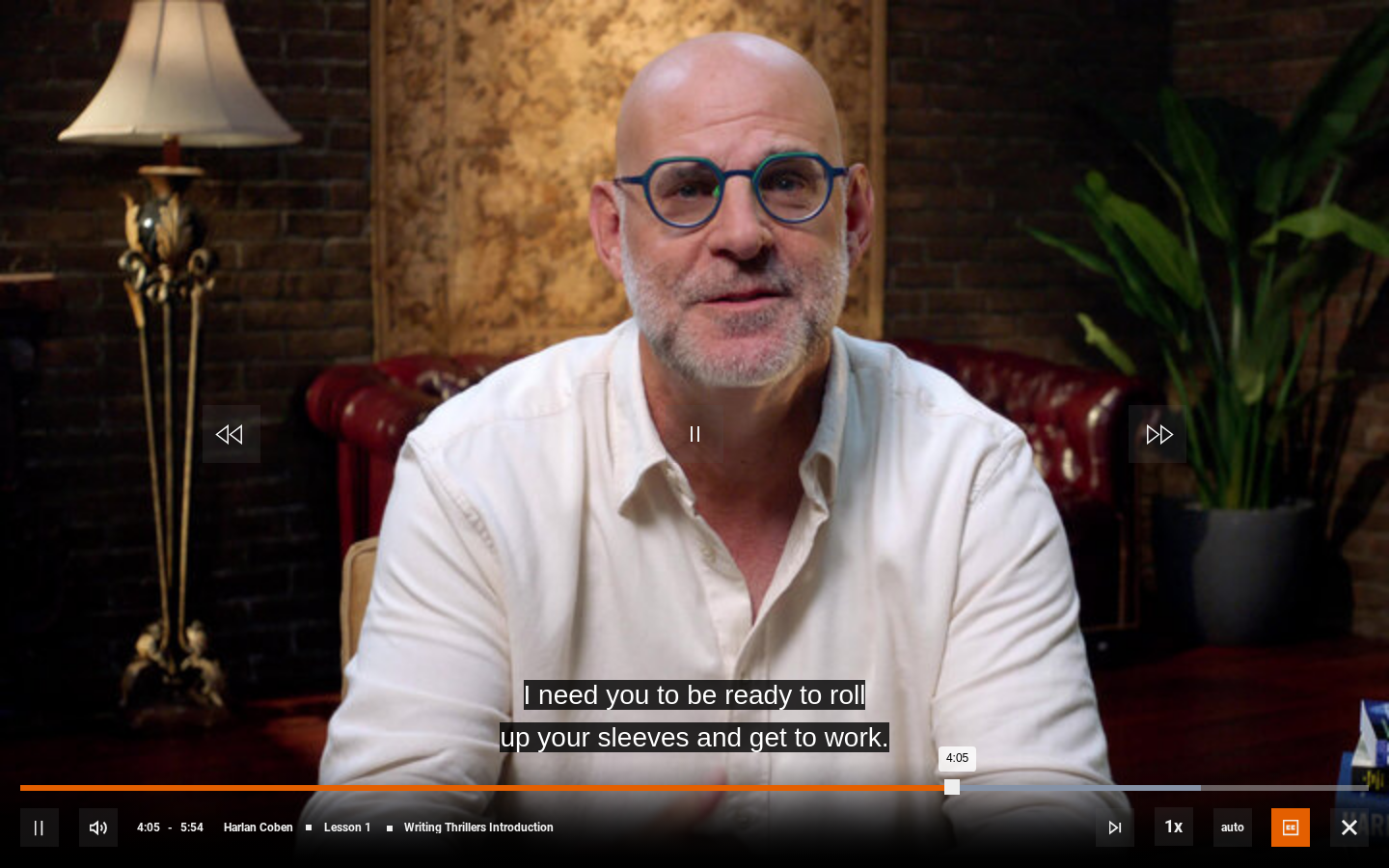 click on "3:25" at bounding box center [804, 788] 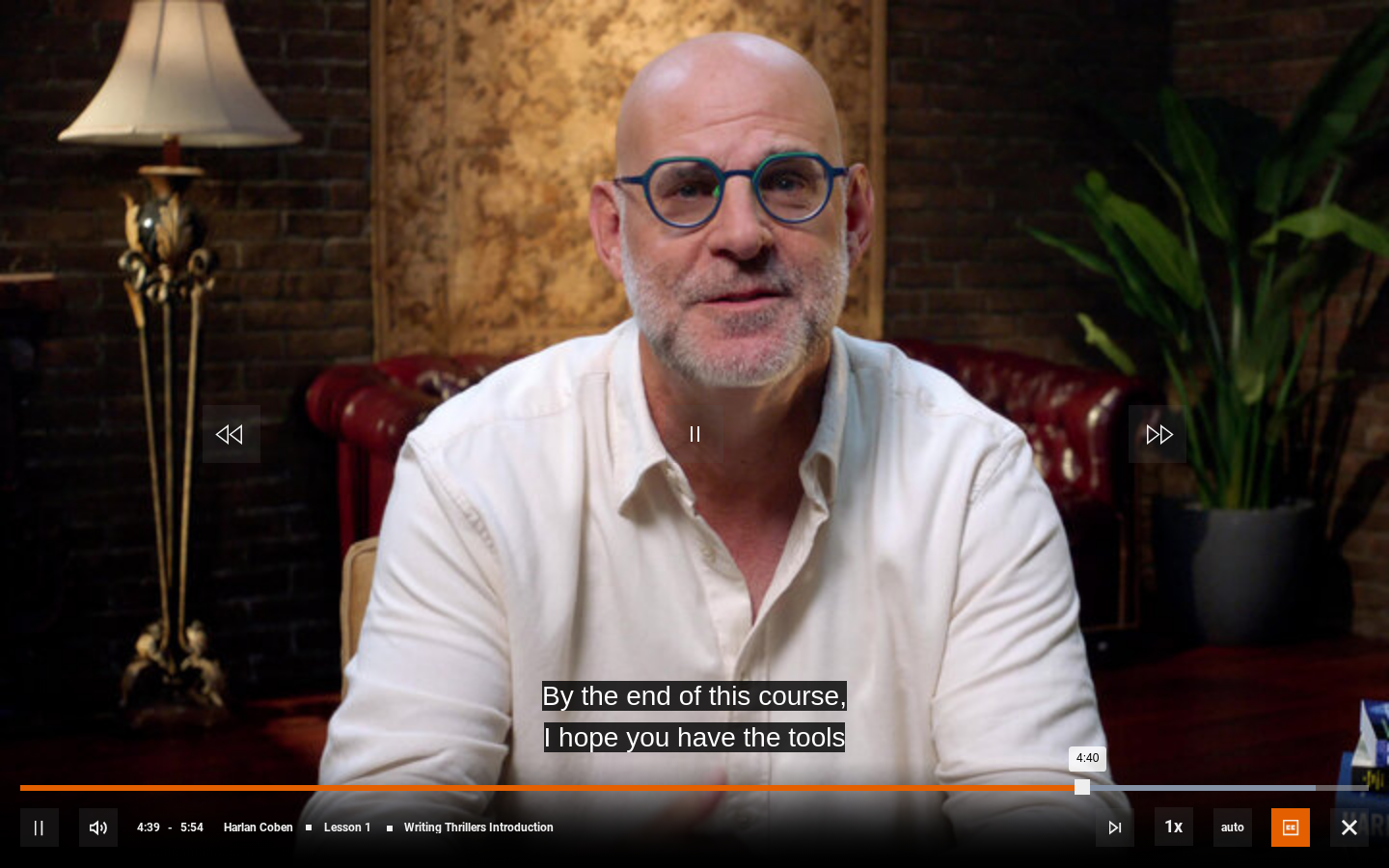 click on "4:40" at bounding box center (554, 788) 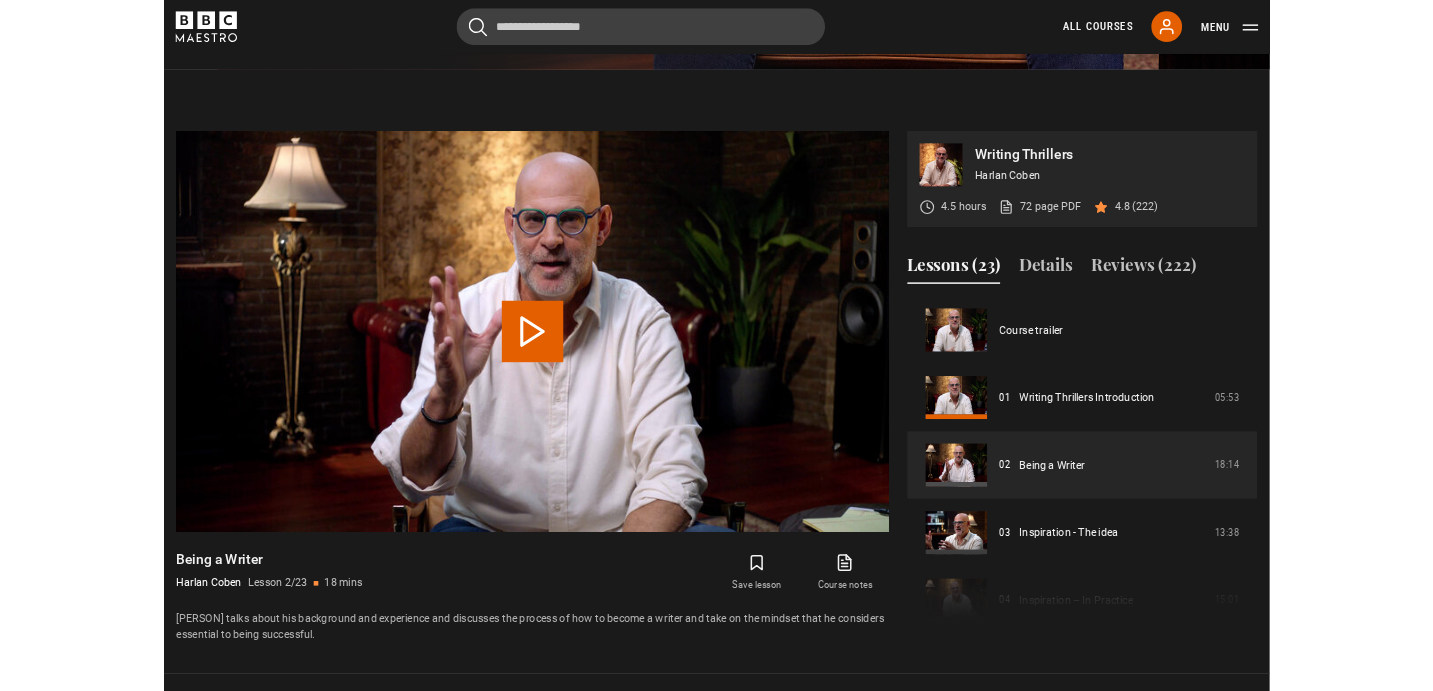 scroll, scrollTop: 910, scrollLeft: 0, axis: vertical 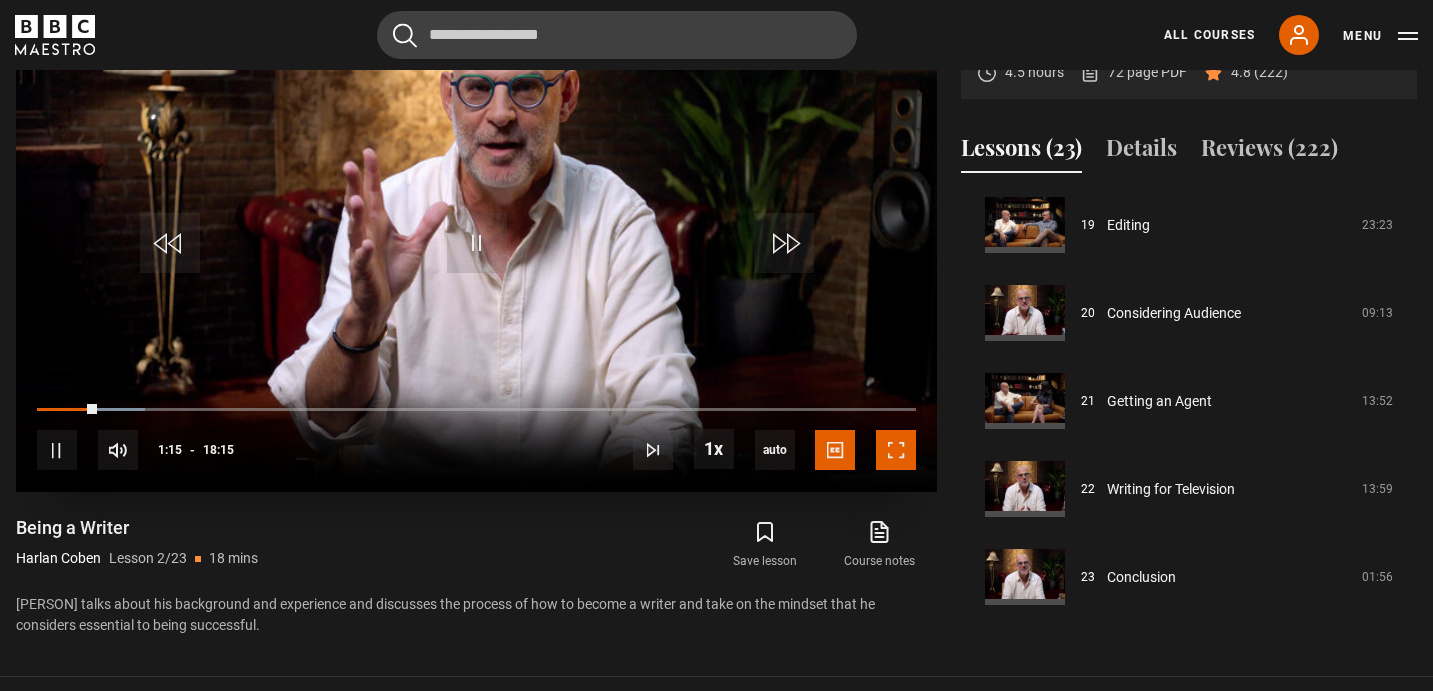 click at bounding box center [896, 450] 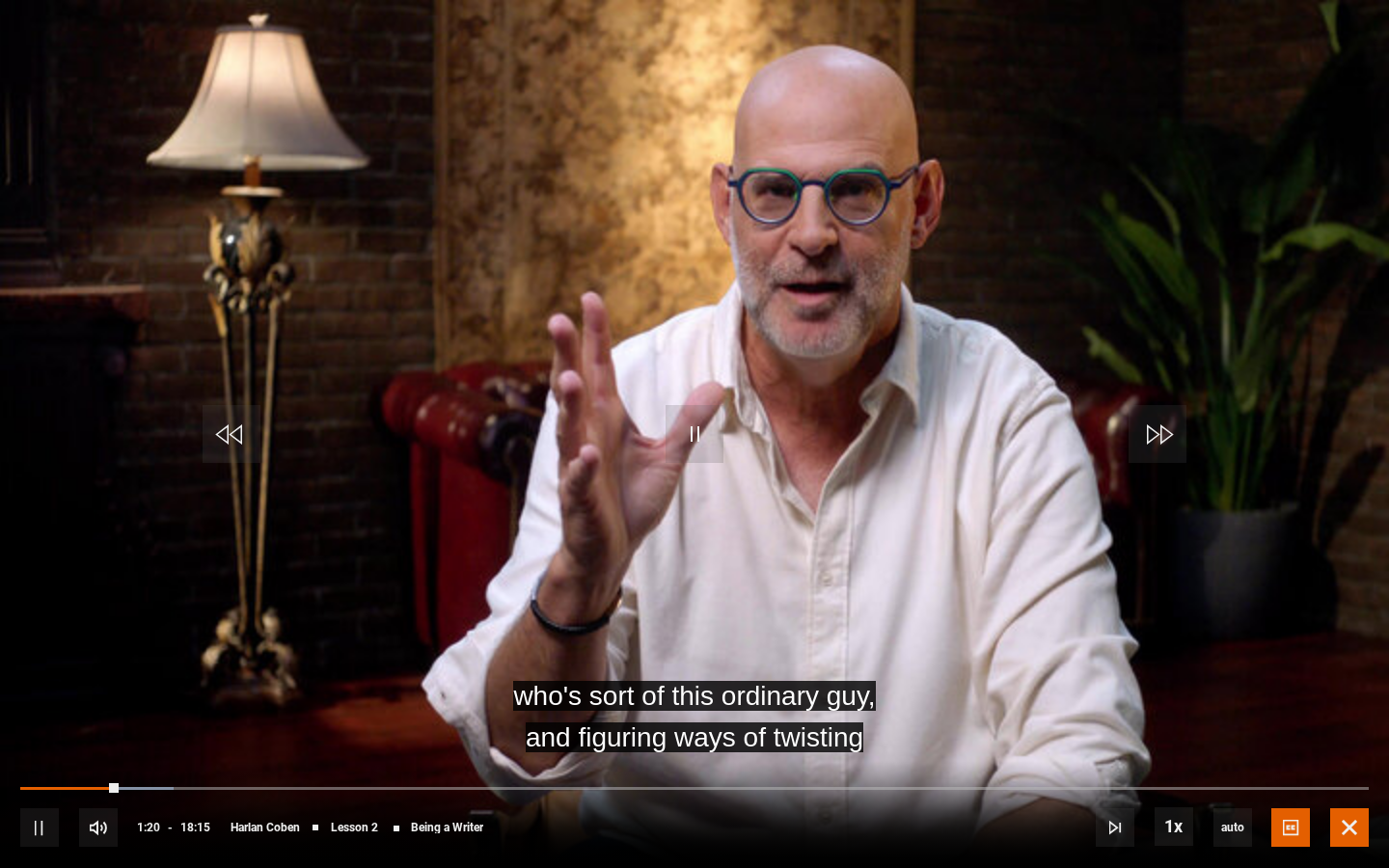 click at bounding box center [1349, 827] 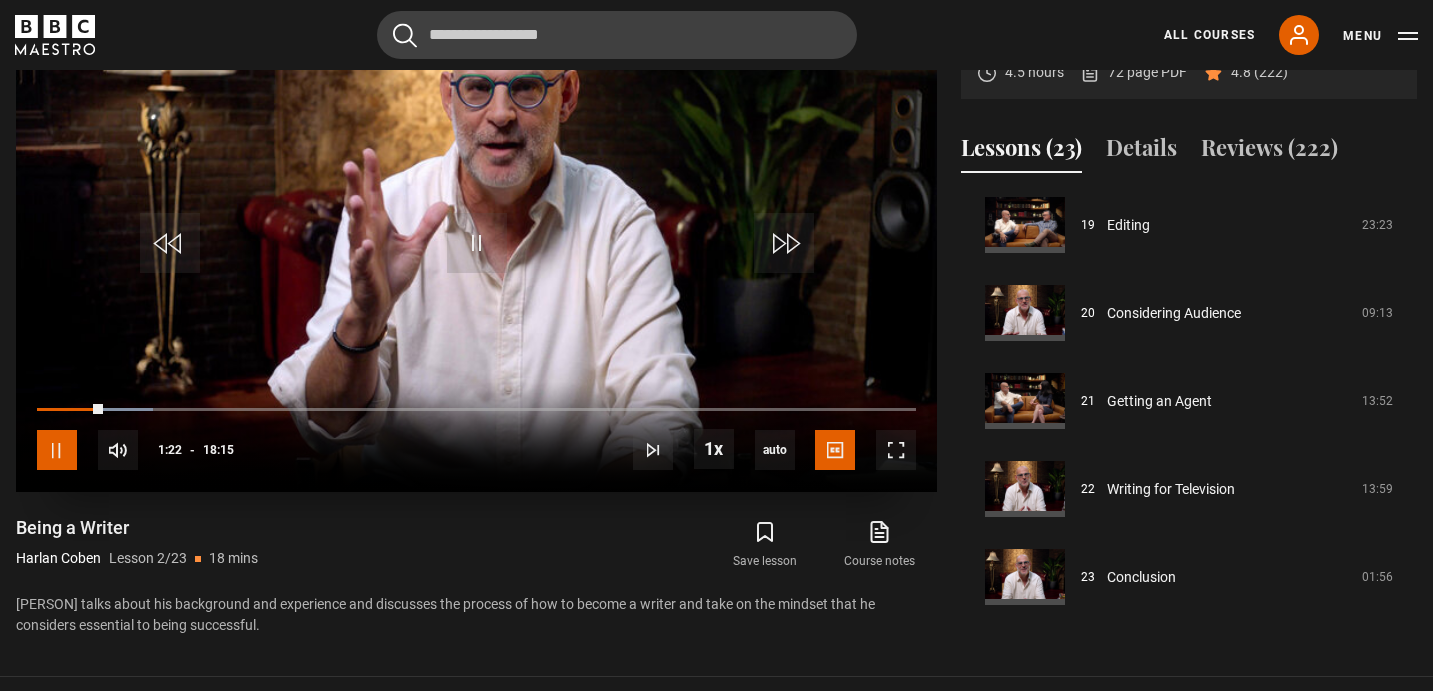 click at bounding box center (57, 450) 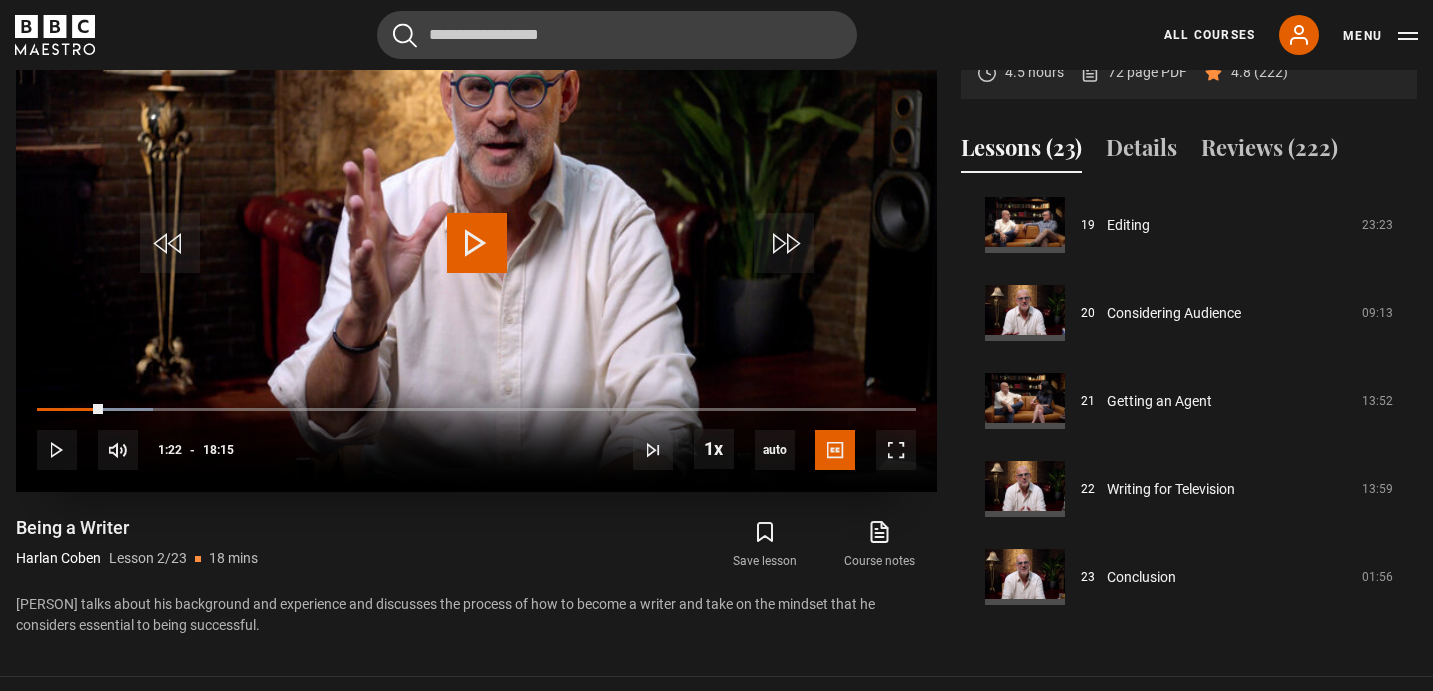 click at bounding box center [477, 243] 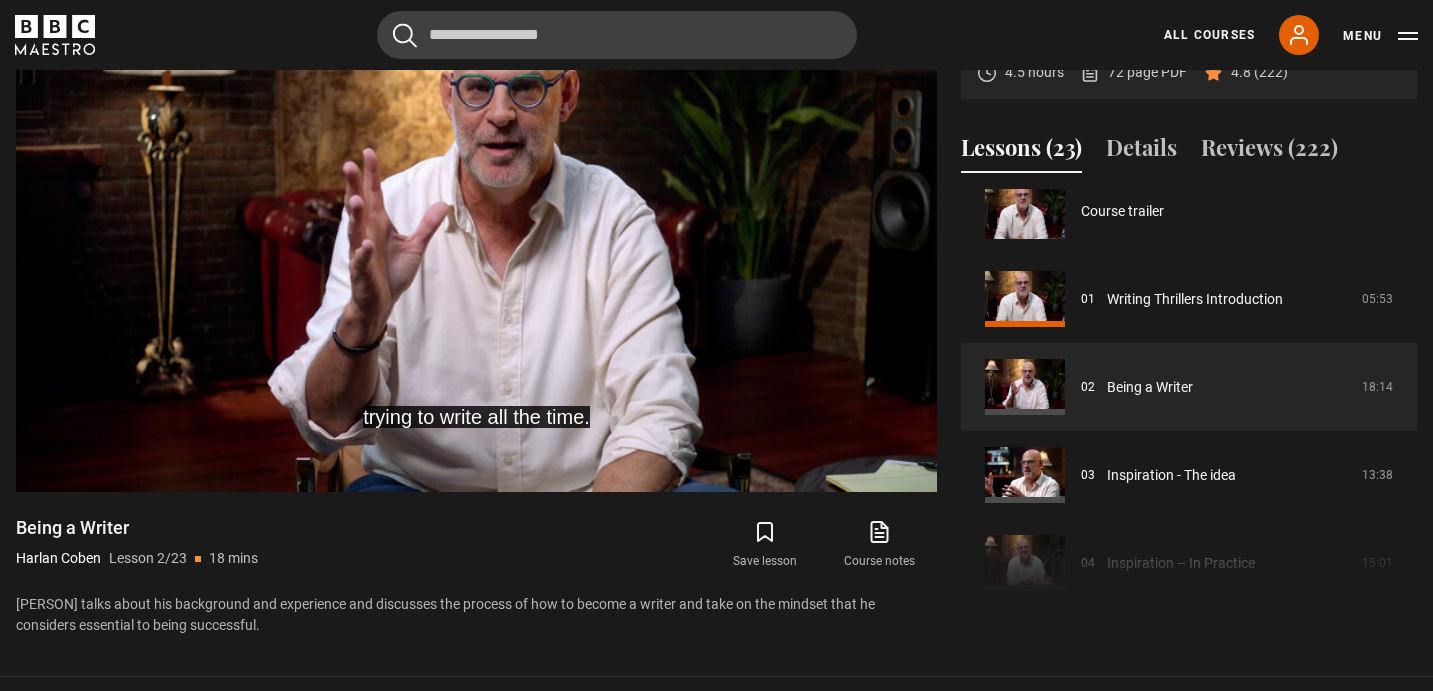 scroll, scrollTop: 0, scrollLeft: 0, axis: both 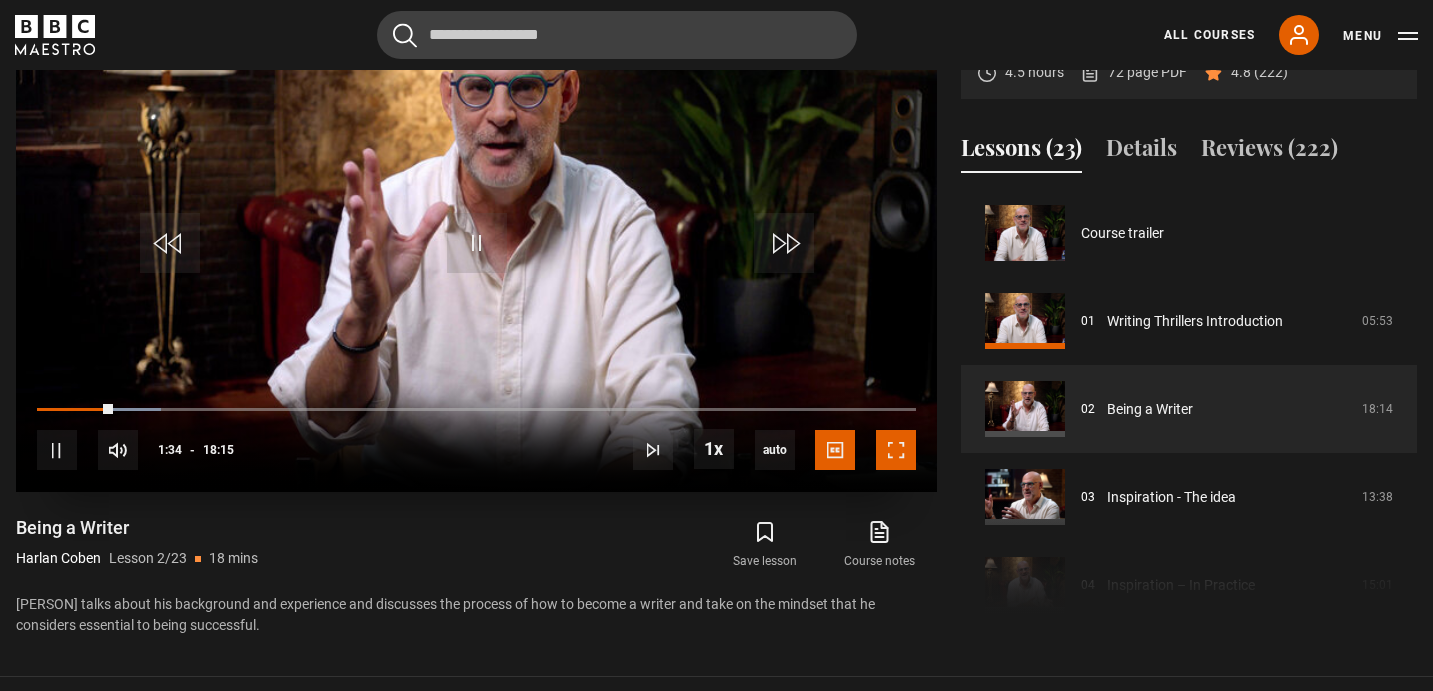 click at bounding box center [896, 450] 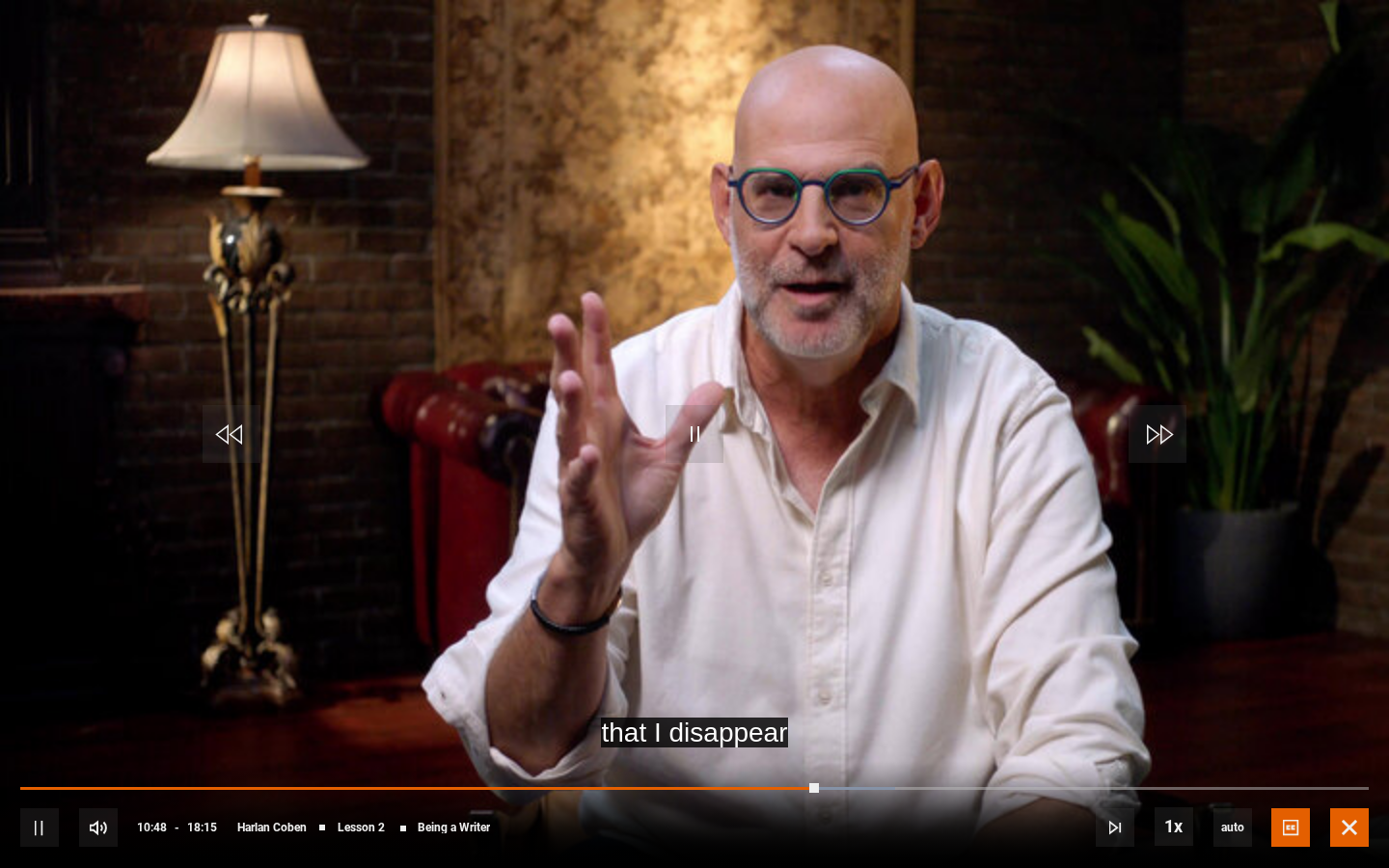 click at bounding box center (1349, 827) 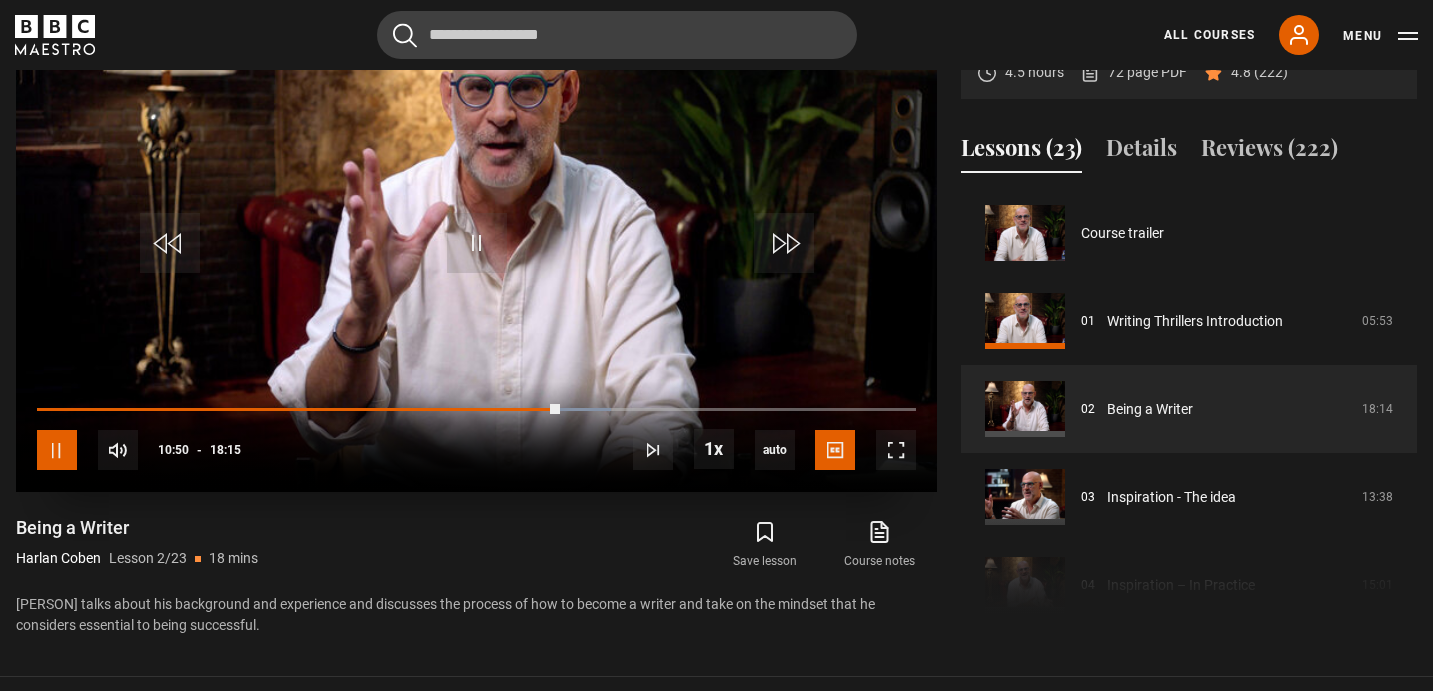 click at bounding box center (57, 450) 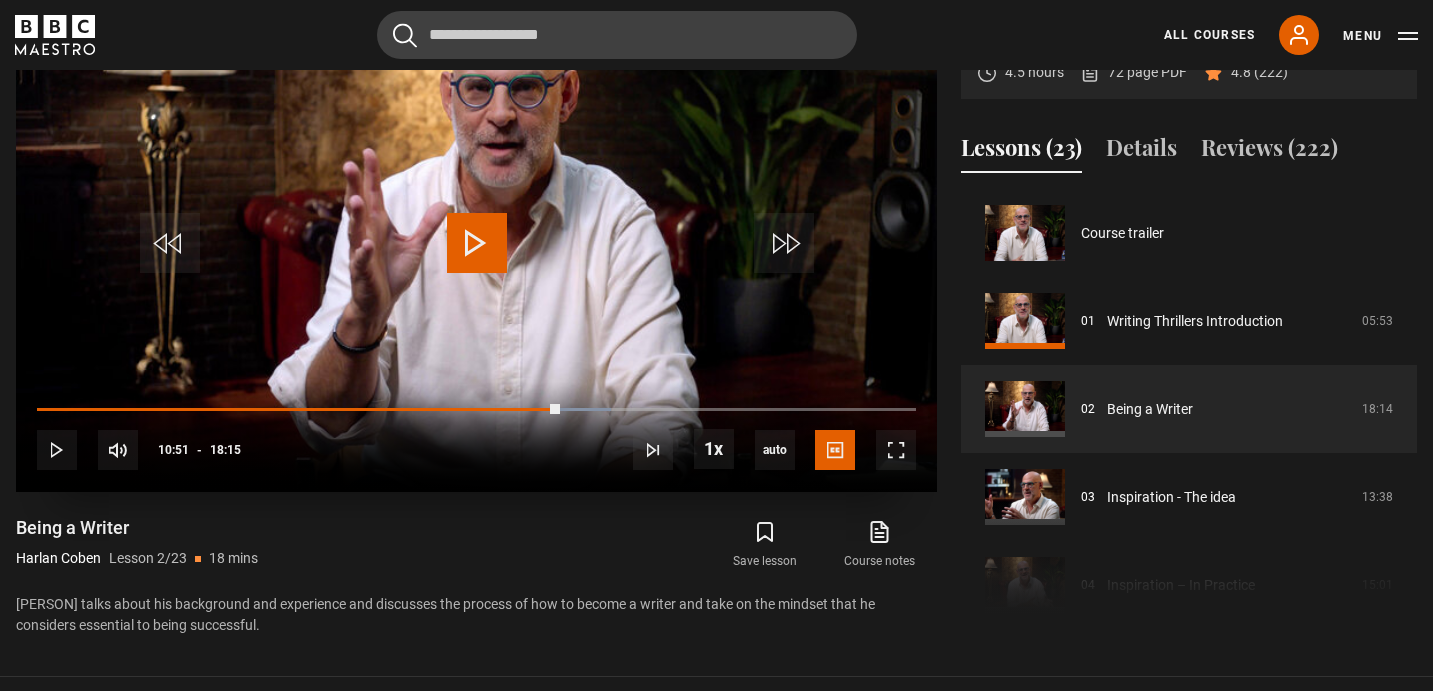 click at bounding box center (477, 243) 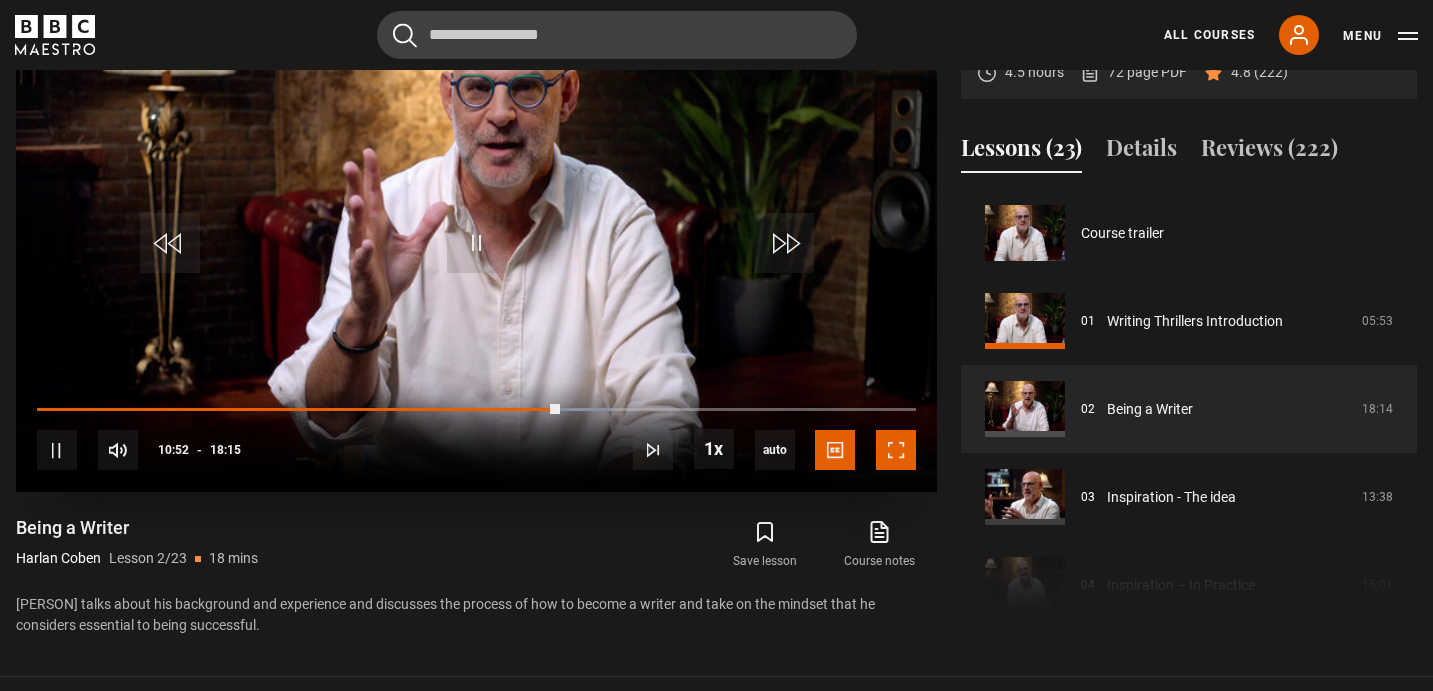 click at bounding box center [896, 450] 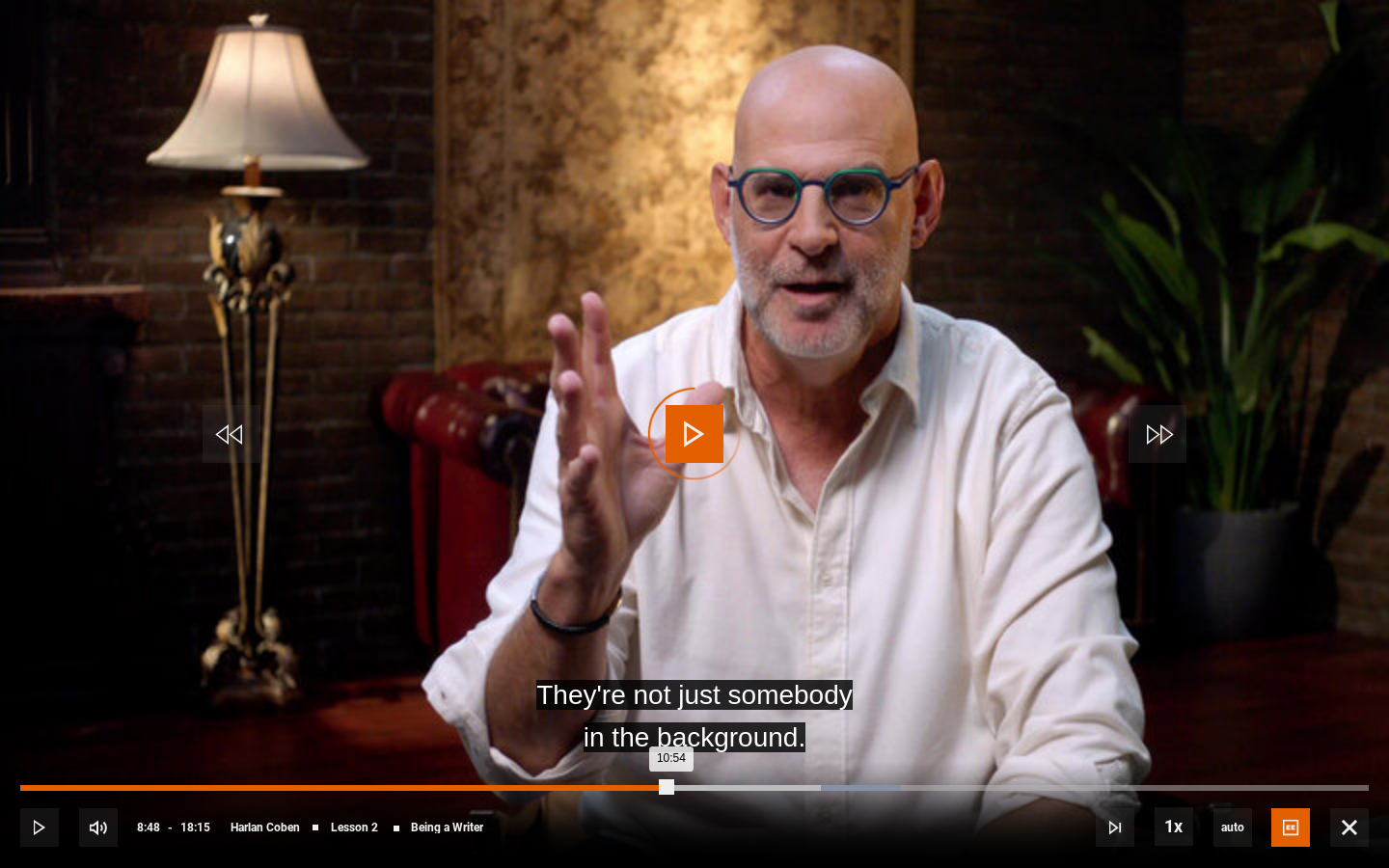 click on "Loaded :  65.30% 08:48 10:54" at bounding box center [694, 788] 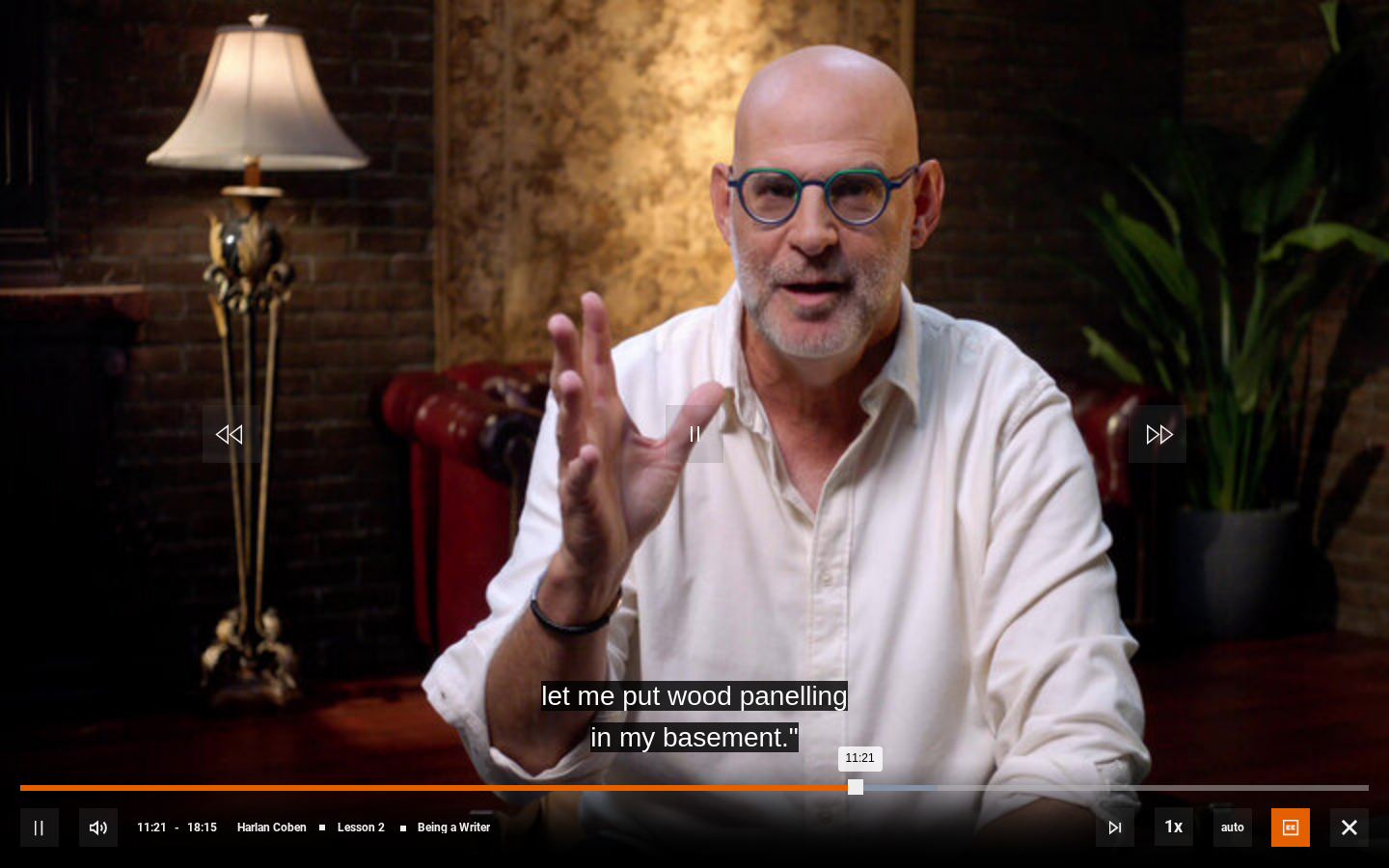 click on "11:21" at bounding box center (440, 788) 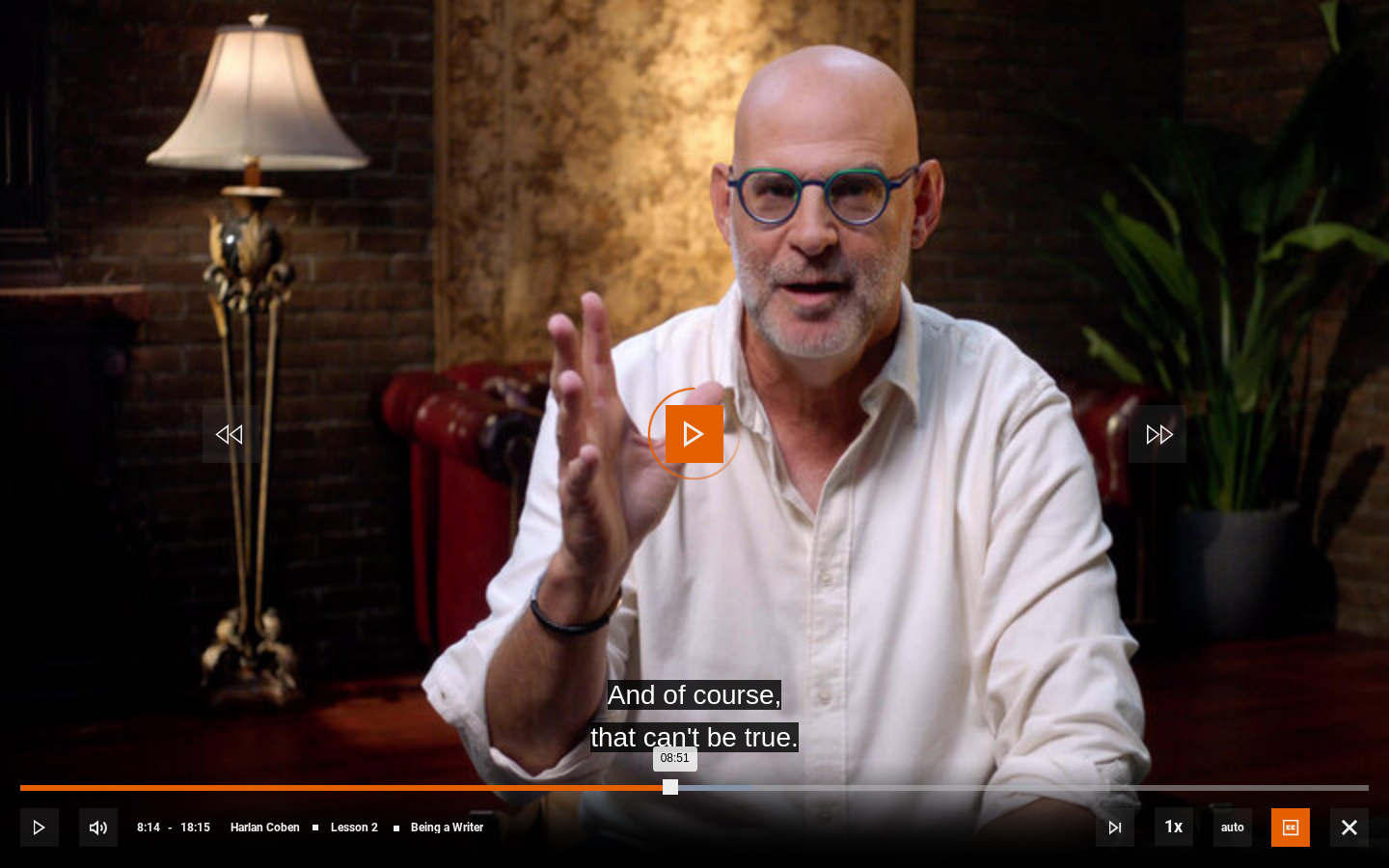 click on "08:14" at bounding box center (630, 788) 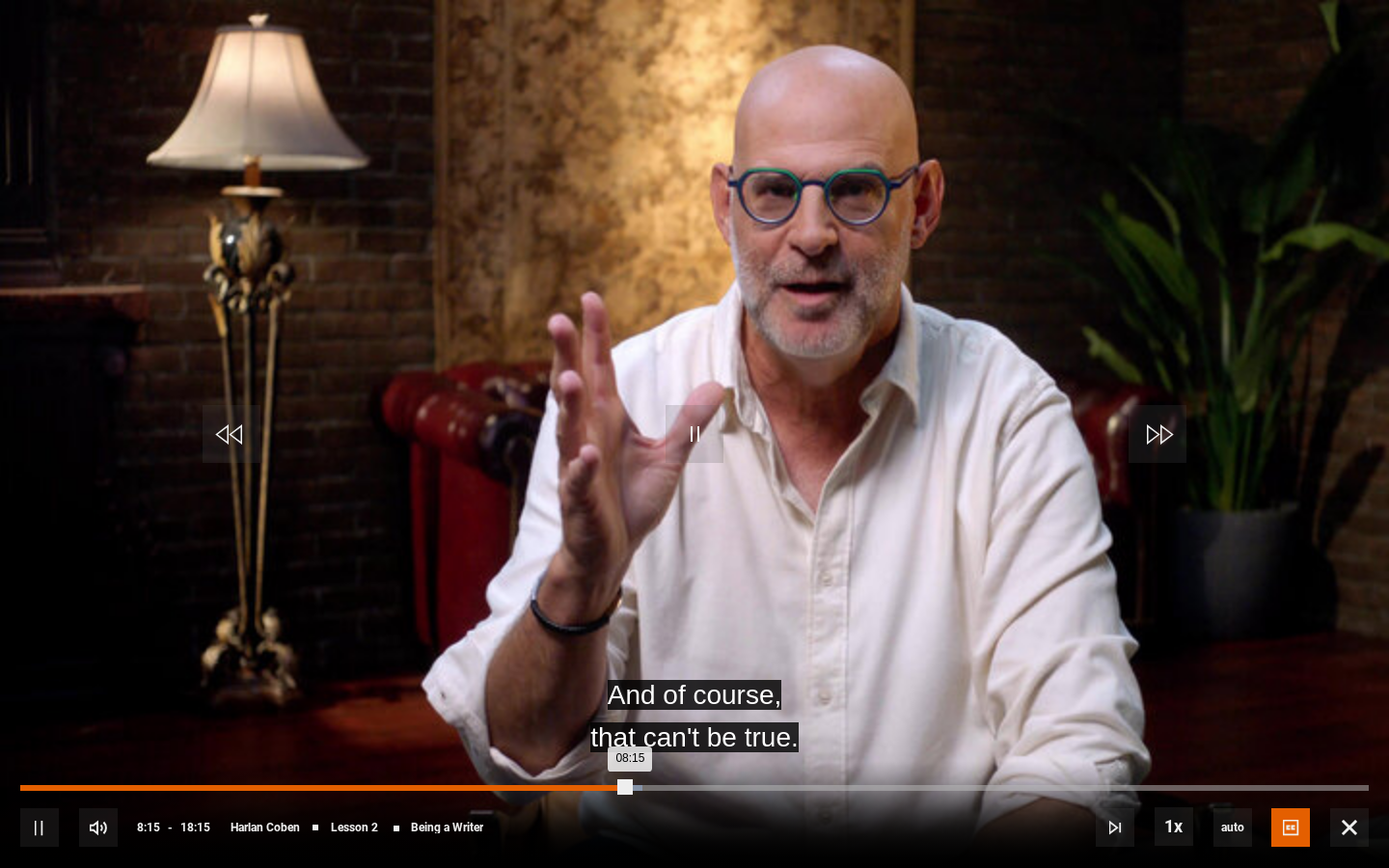 click on "07:33" at bounding box center [580, 788] 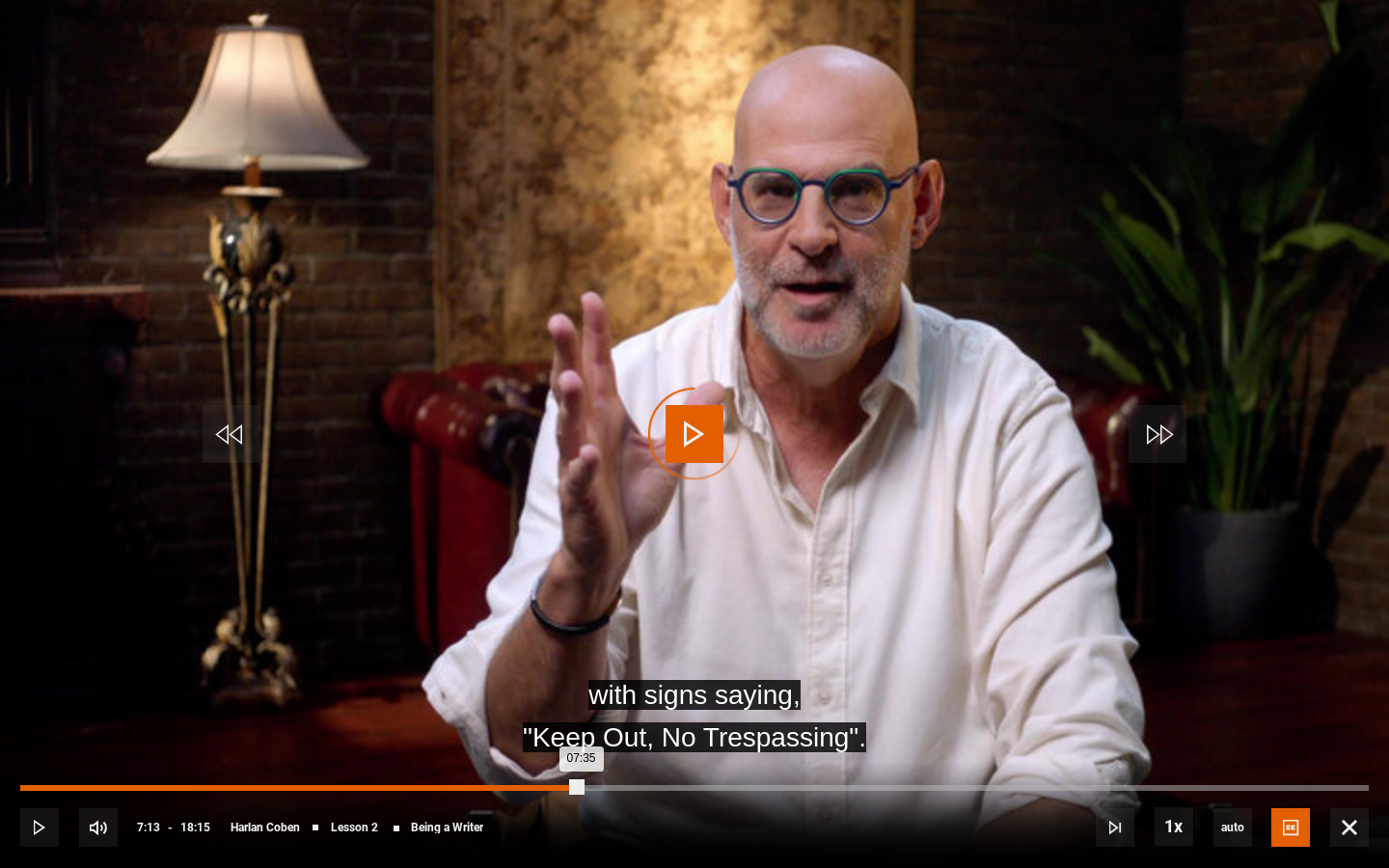 click on "07:35" at bounding box center [301, 788] 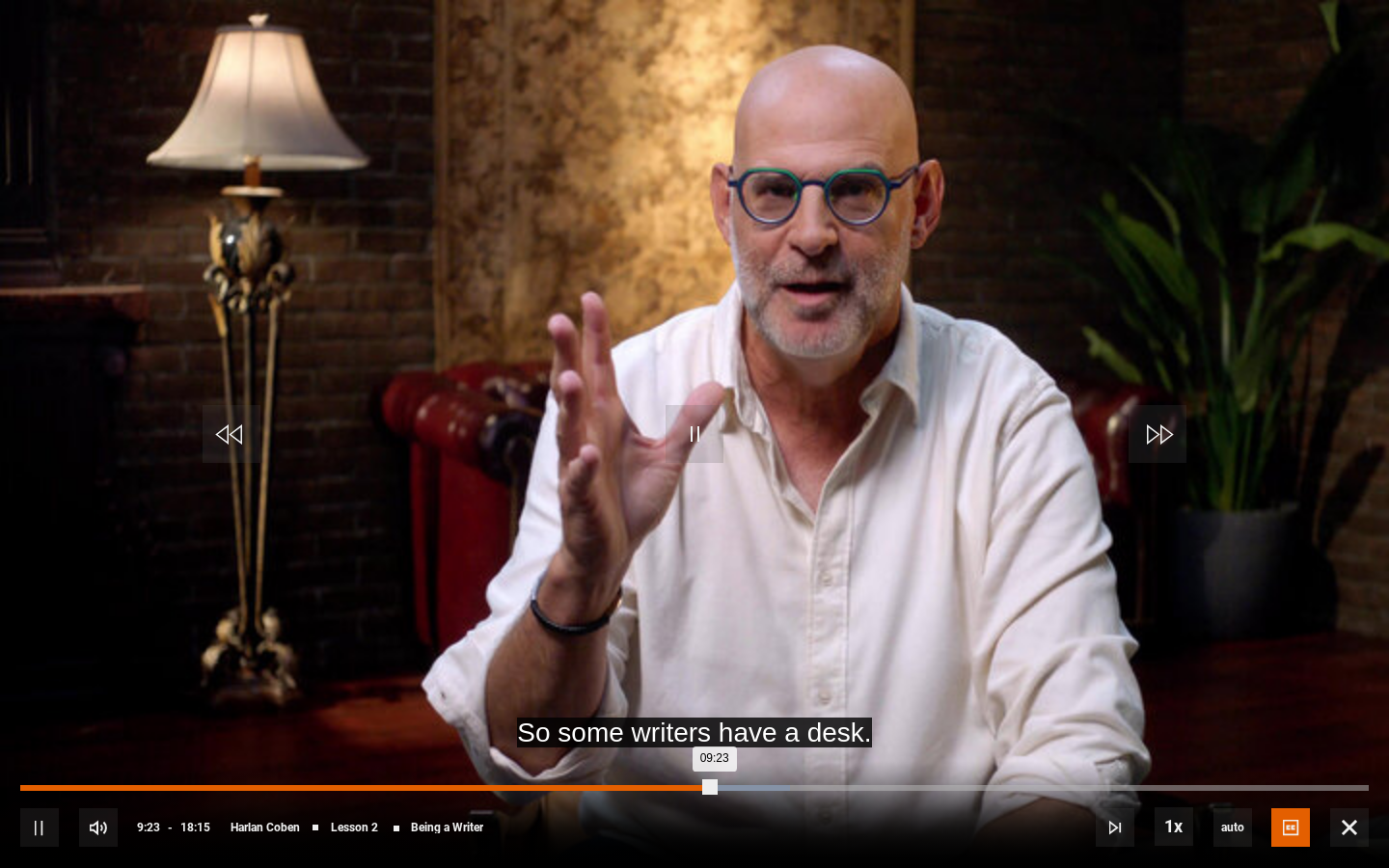 click on "09:23" at bounding box center (368, 788) 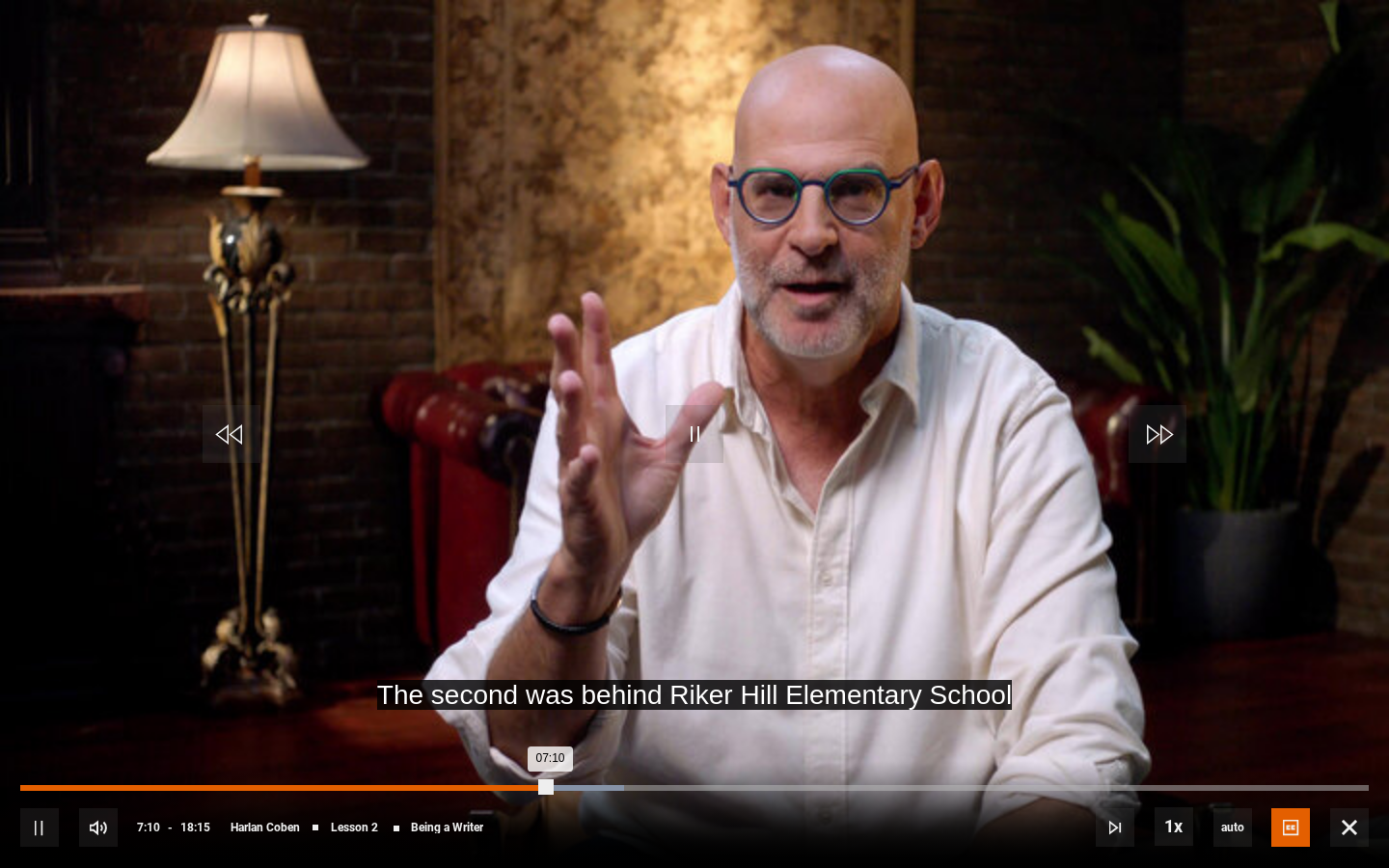 click on "07:10" at bounding box center (286, 788) 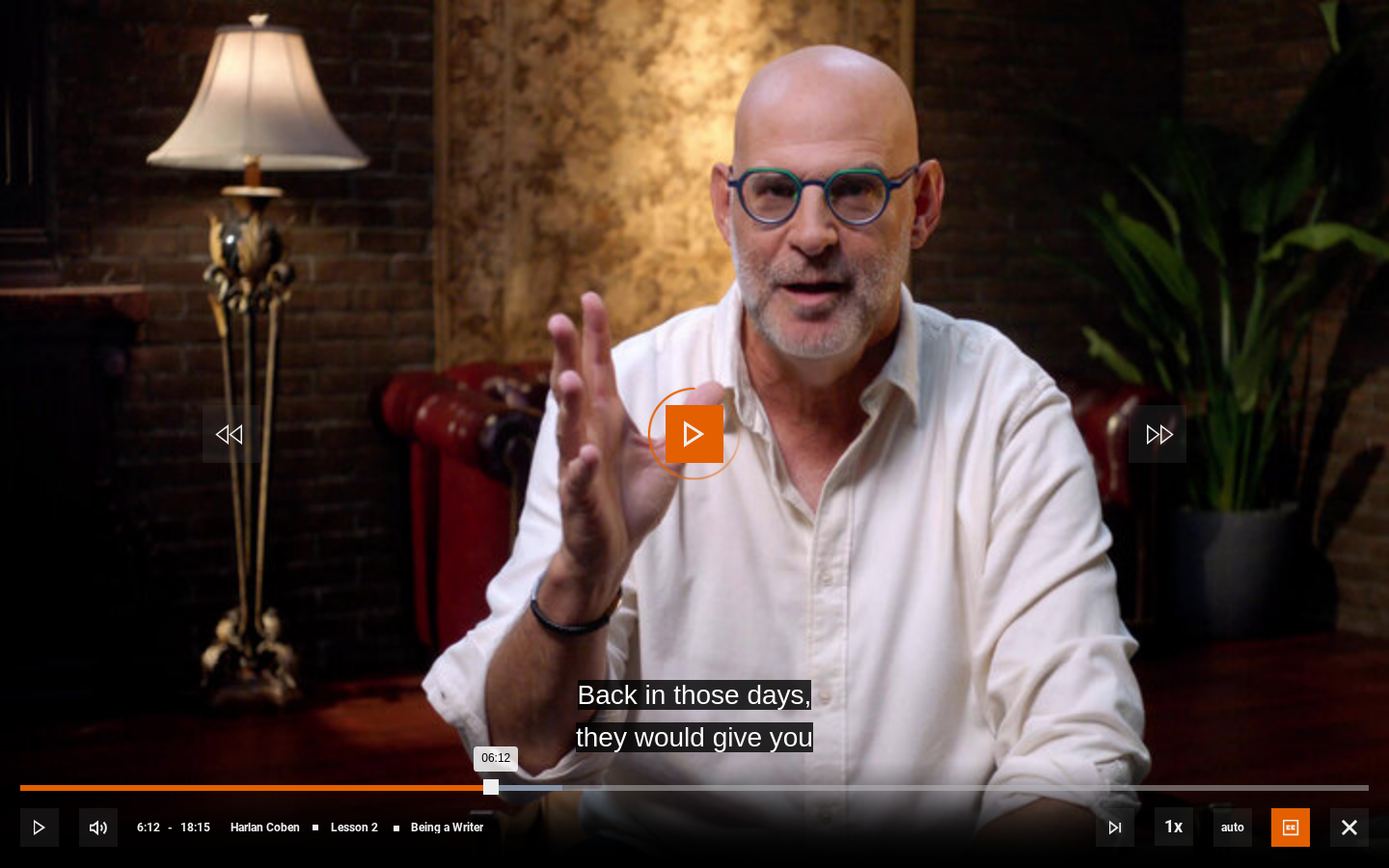 click on "06:12" at bounding box center (479, 788) 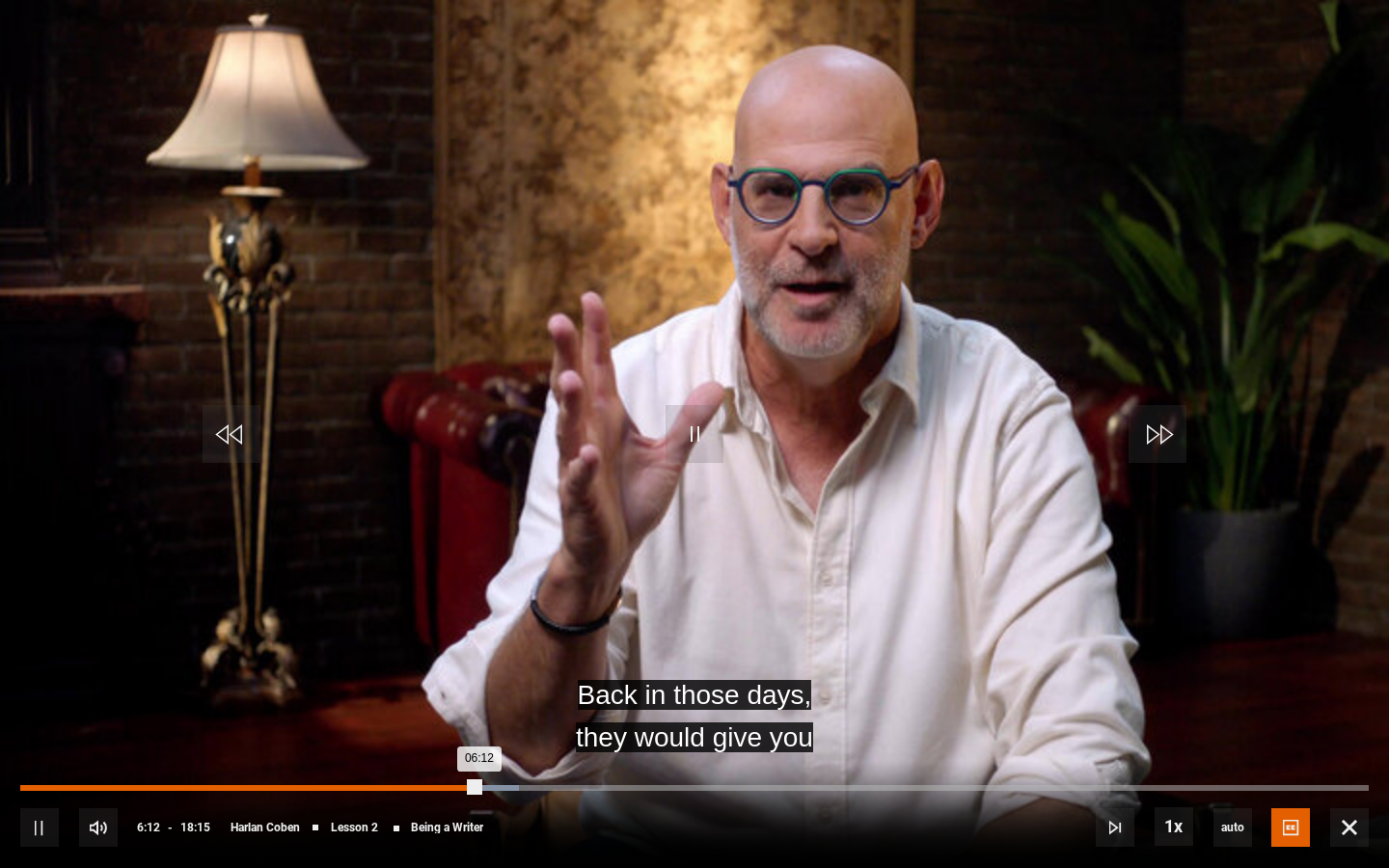 click on "Loaded :  36.99% 06:02 06:12" at bounding box center (694, 788) 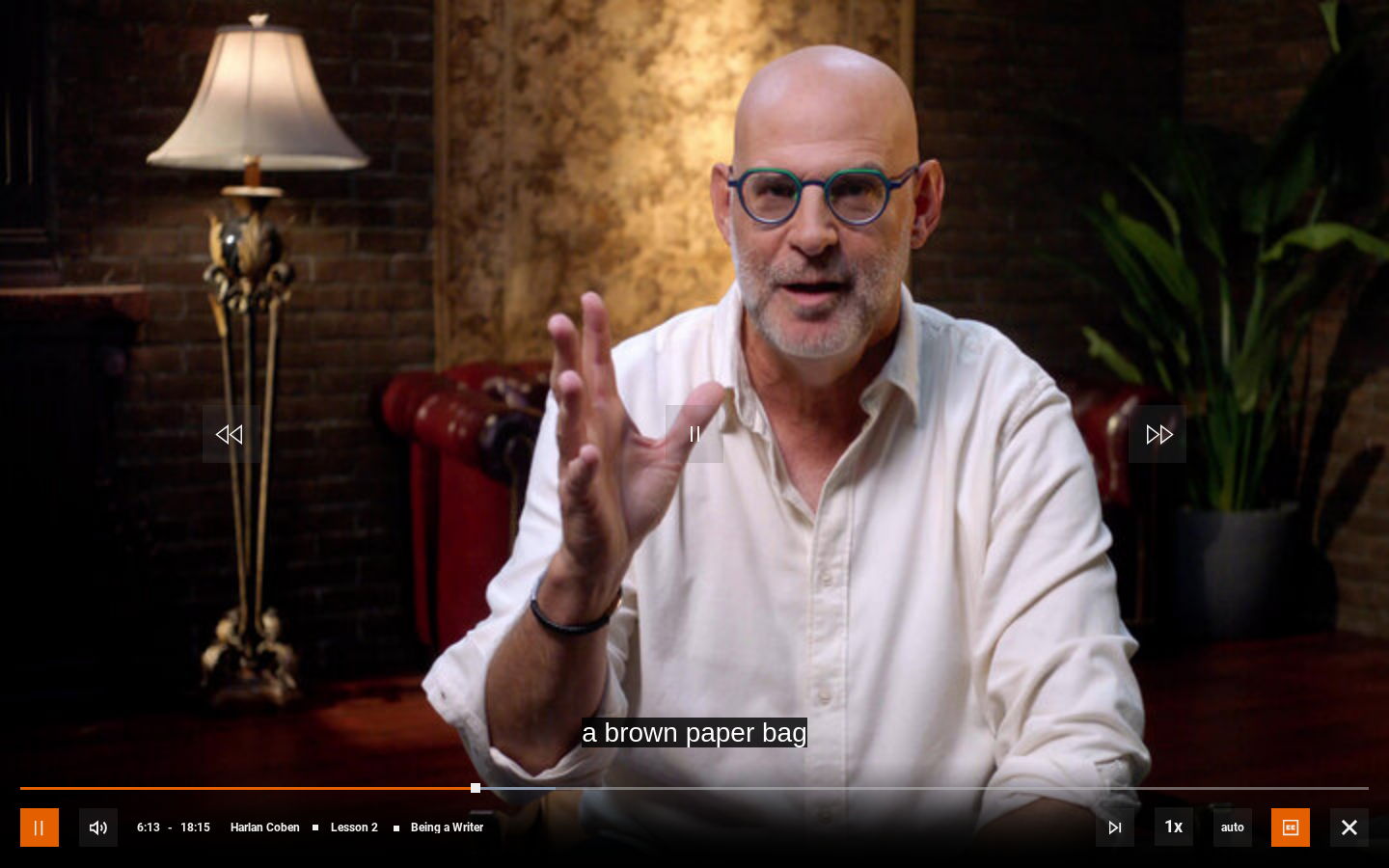 click at bounding box center [40, 827] 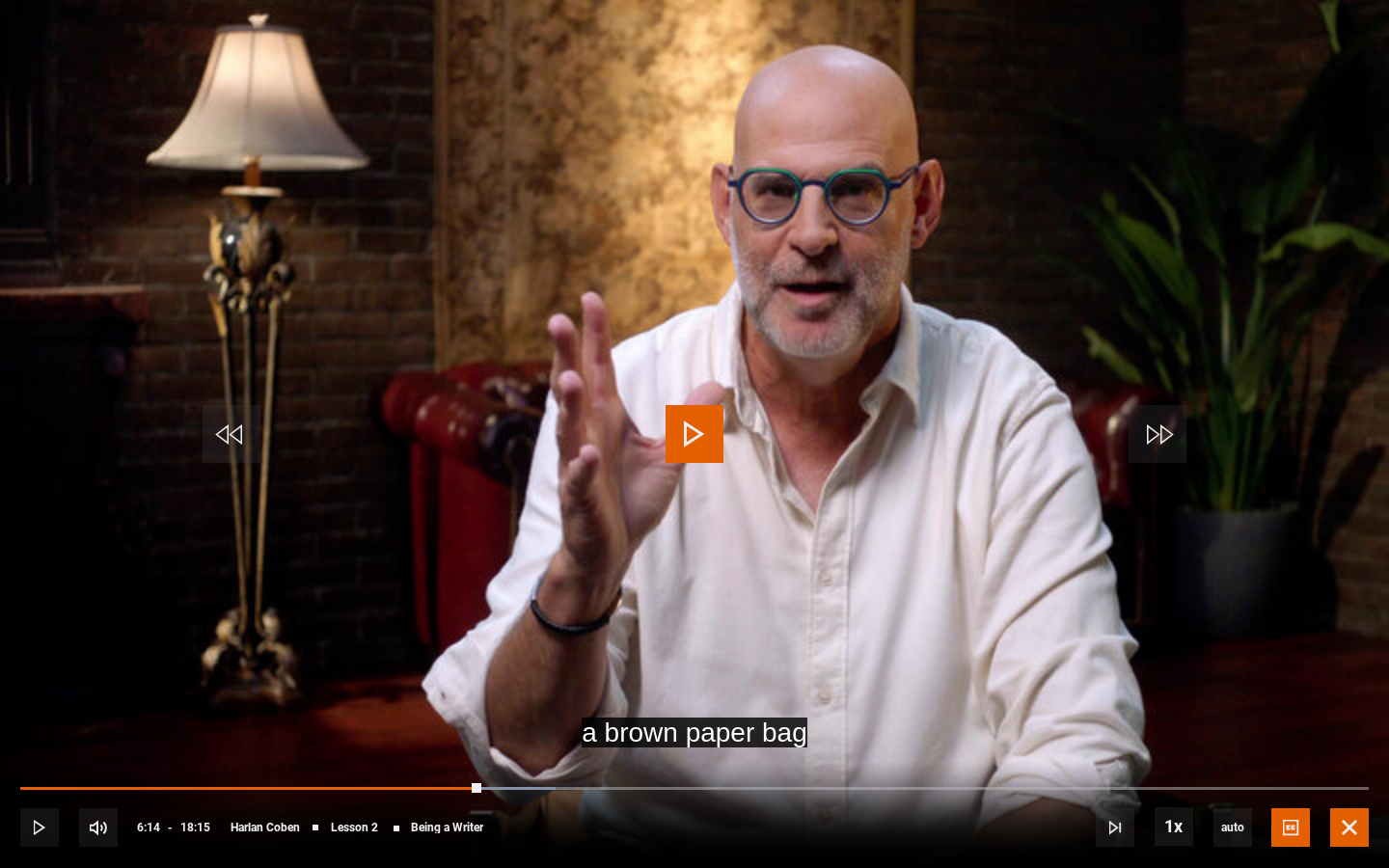 click at bounding box center [1349, 827] 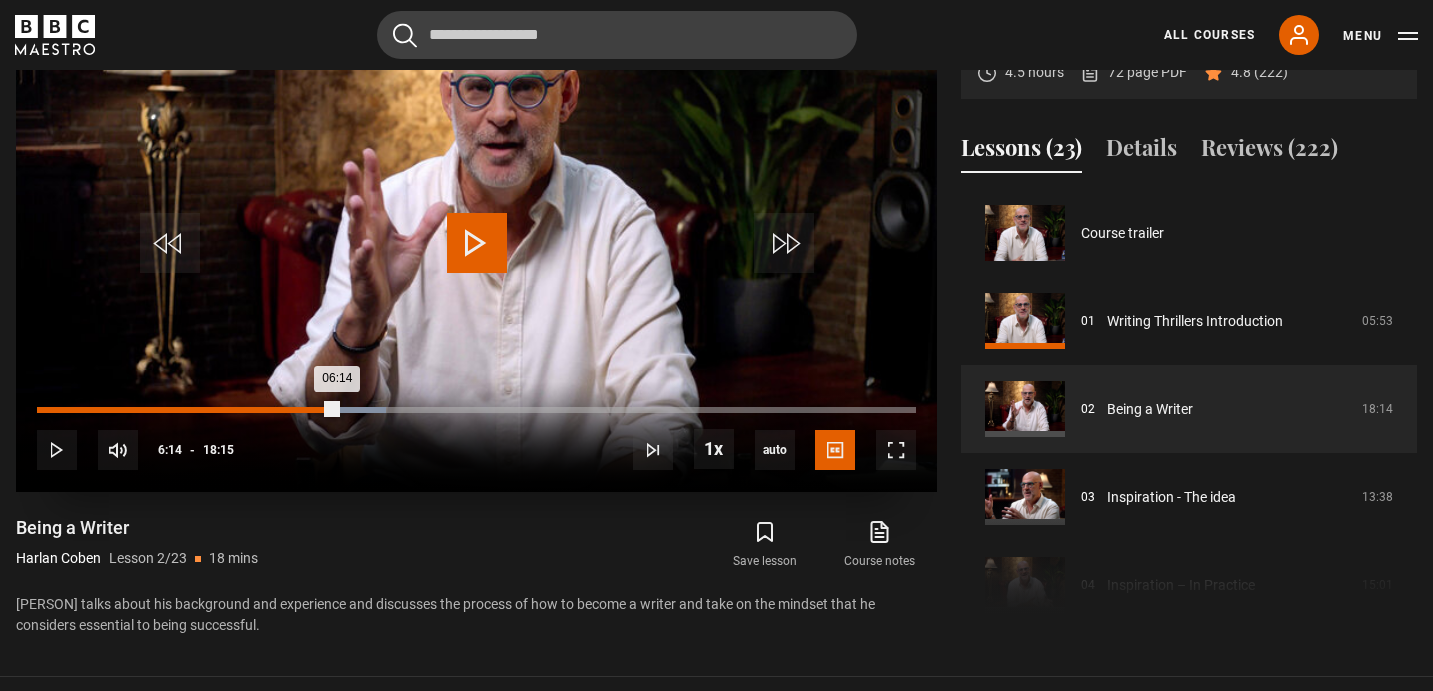 click on "06:14" at bounding box center (187, 410) 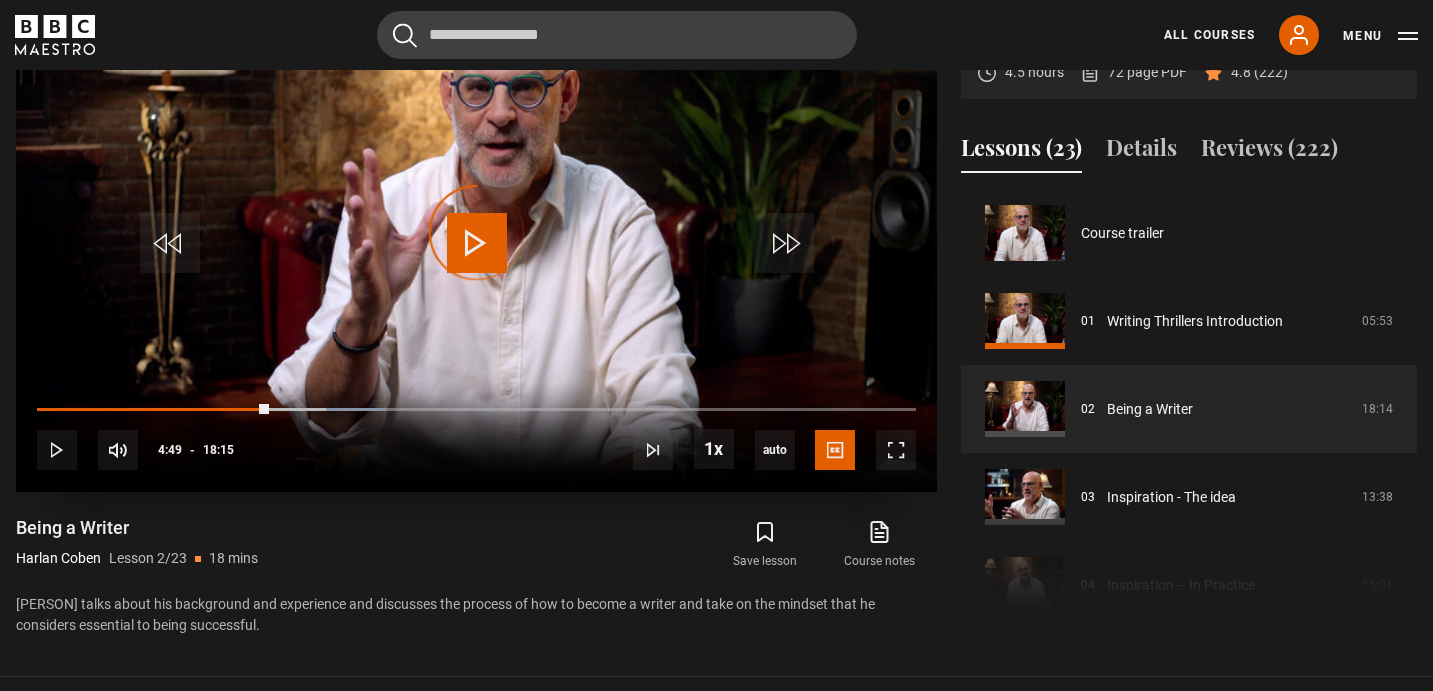 click on "Video Player is loading." at bounding box center [477, 233] 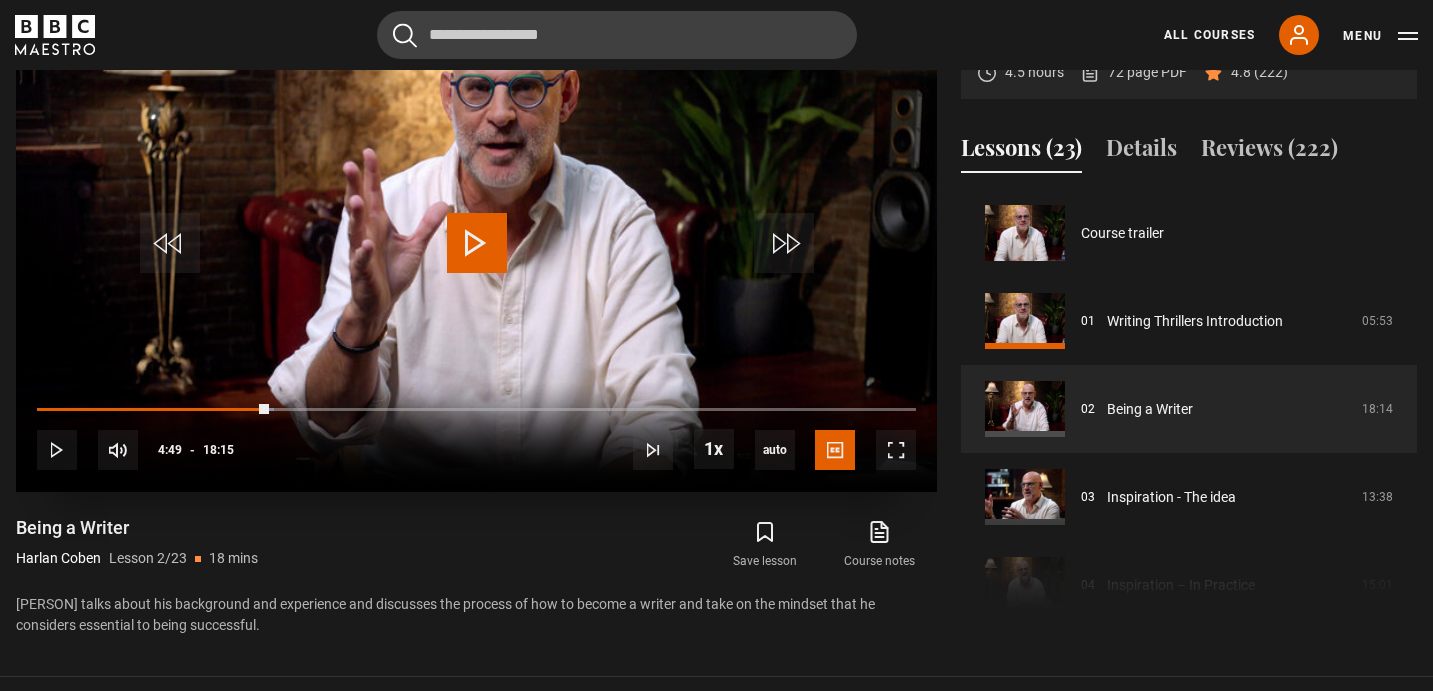 click at bounding box center (477, 243) 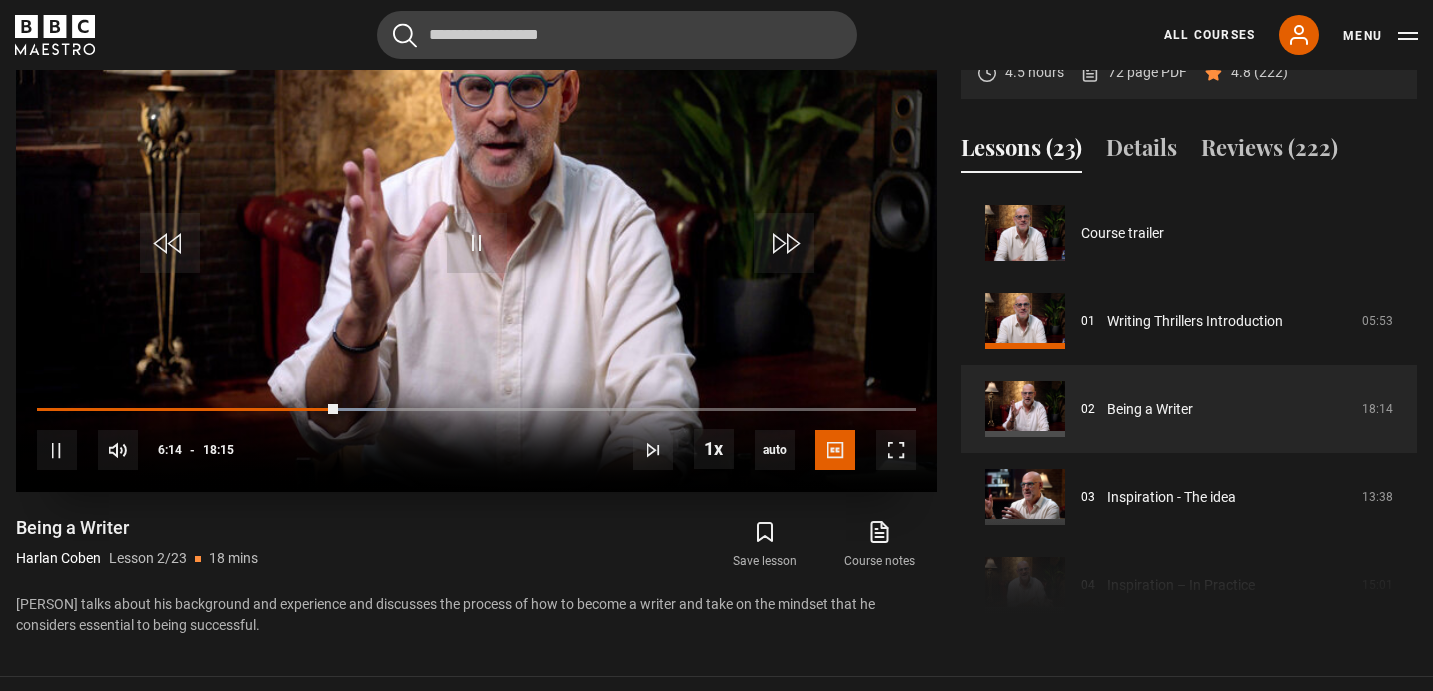 click on "10s Skip Back 10 seconds Pause 10s Skip Forward 10 seconds Loaded :  39.73% 09:35 06:14 Pause Mute 28% Current Time  6:14 - Duration  18:15
[PERSON]
Lesson 2
Being a Writer
1x Playback Rate 2x 1.5x 1x , selected 0.5x auto Quality 360p 720p 1080p 2160p Auto , selected Captions captions off English  Captions , selected" at bounding box center [476, 437] 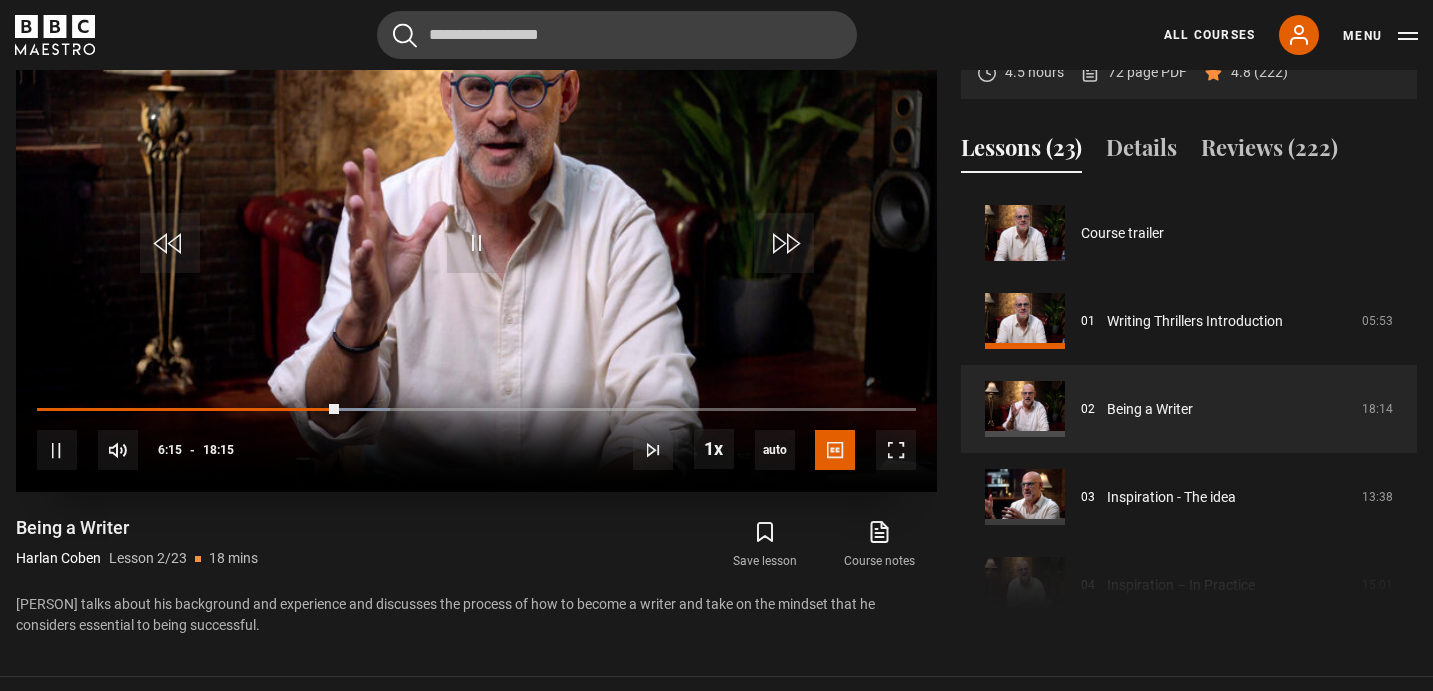 click on "10s Skip Back 10 seconds Pause 10s Skip Forward 10 seconds Loaded :  40.18% 09:35 06:15 Pause Mute 28% Current Time  6:15 - Duration  18:15
[PERSON]
Lesson 2
Being a Writer
1x Playback Rate 2x 1.5x 1x , selected 0.5x auto Quality 360p 720p 1080p 2160p Auto , selected Captions captions off English  Captions , selected" at bounding box center (476, 437) 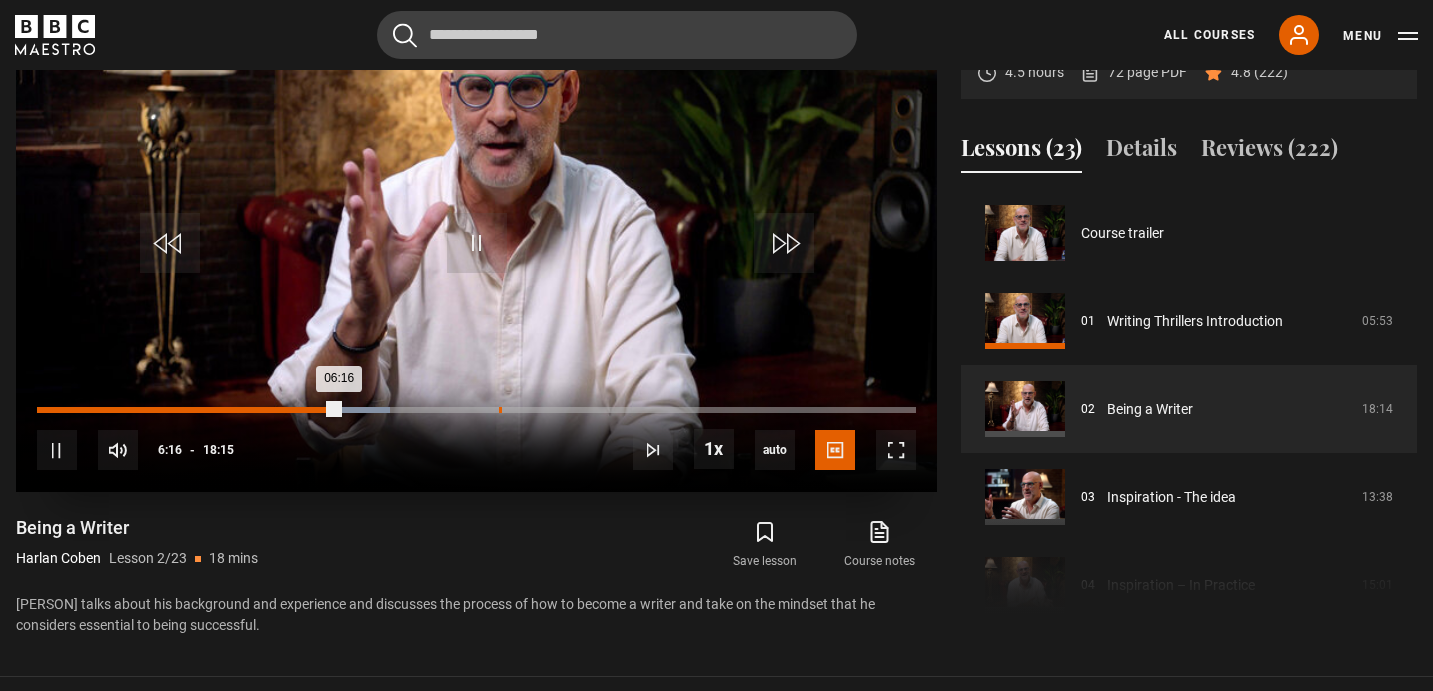 click on "Loaded :  40.18% 09:35 06:16" at bounding box center (476, 410) 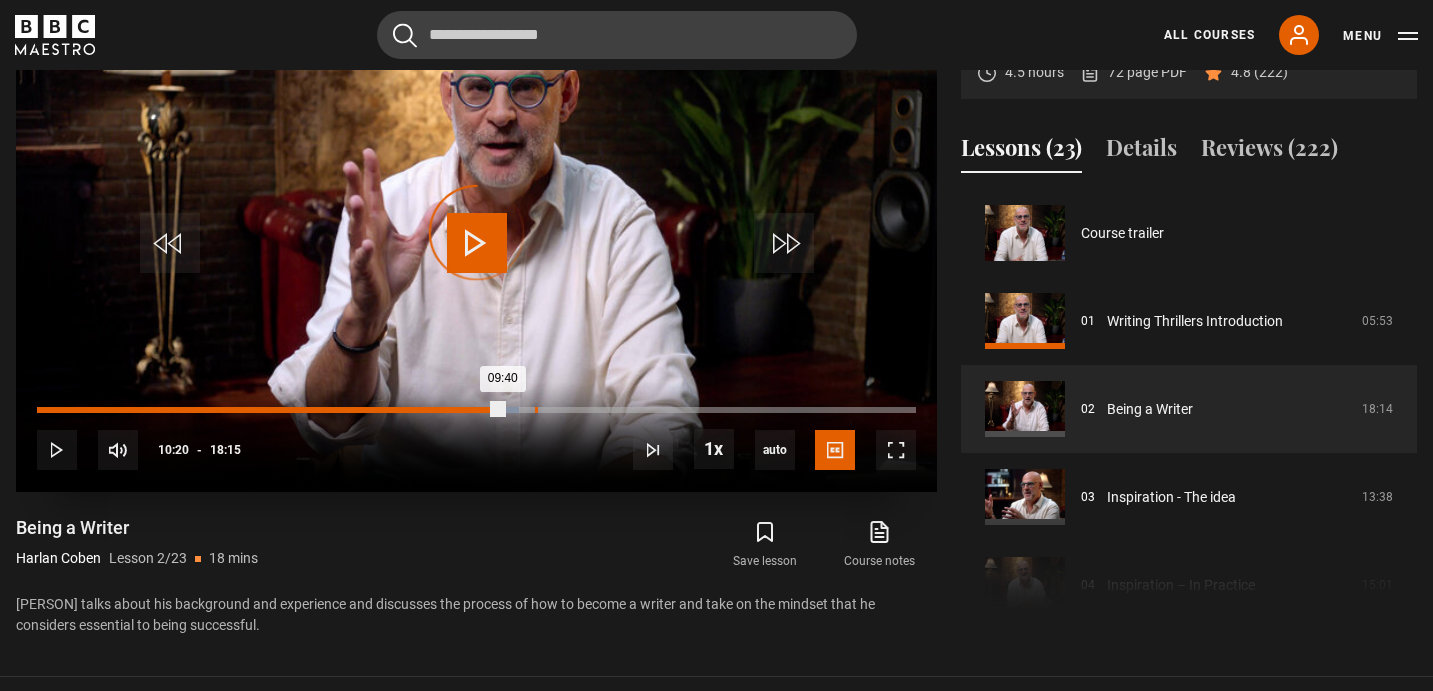 click on "10:20" at bounding box center (536, 410) 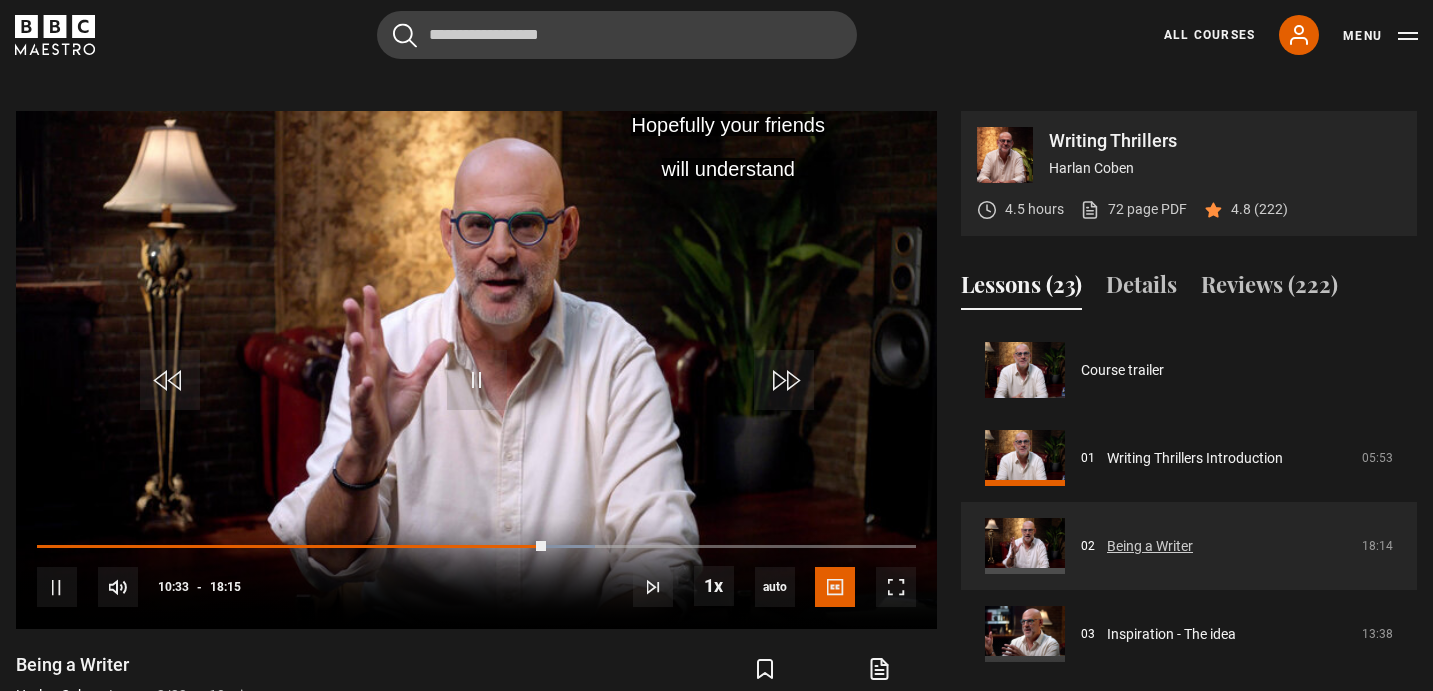 scroll, scrollTop: 760, scrollLeft: 0, axis: vertical 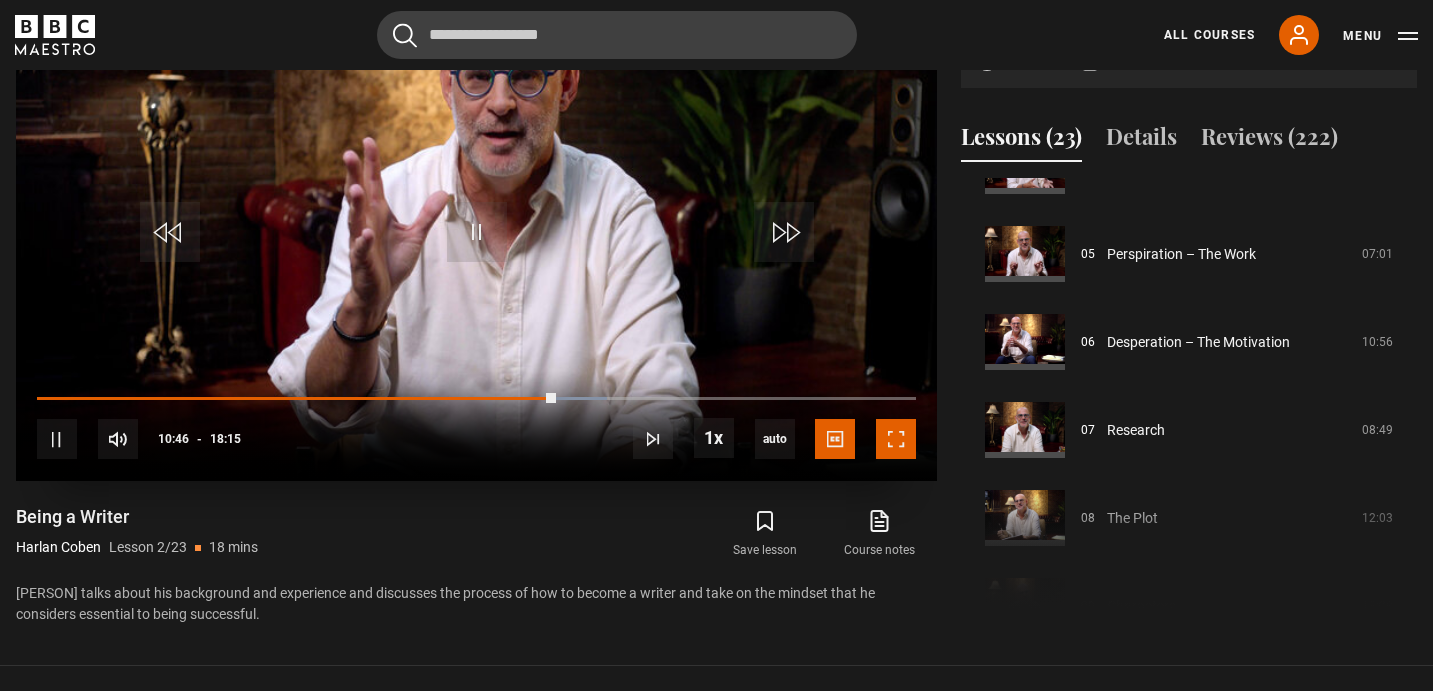 click at bounding box center [896, 439] 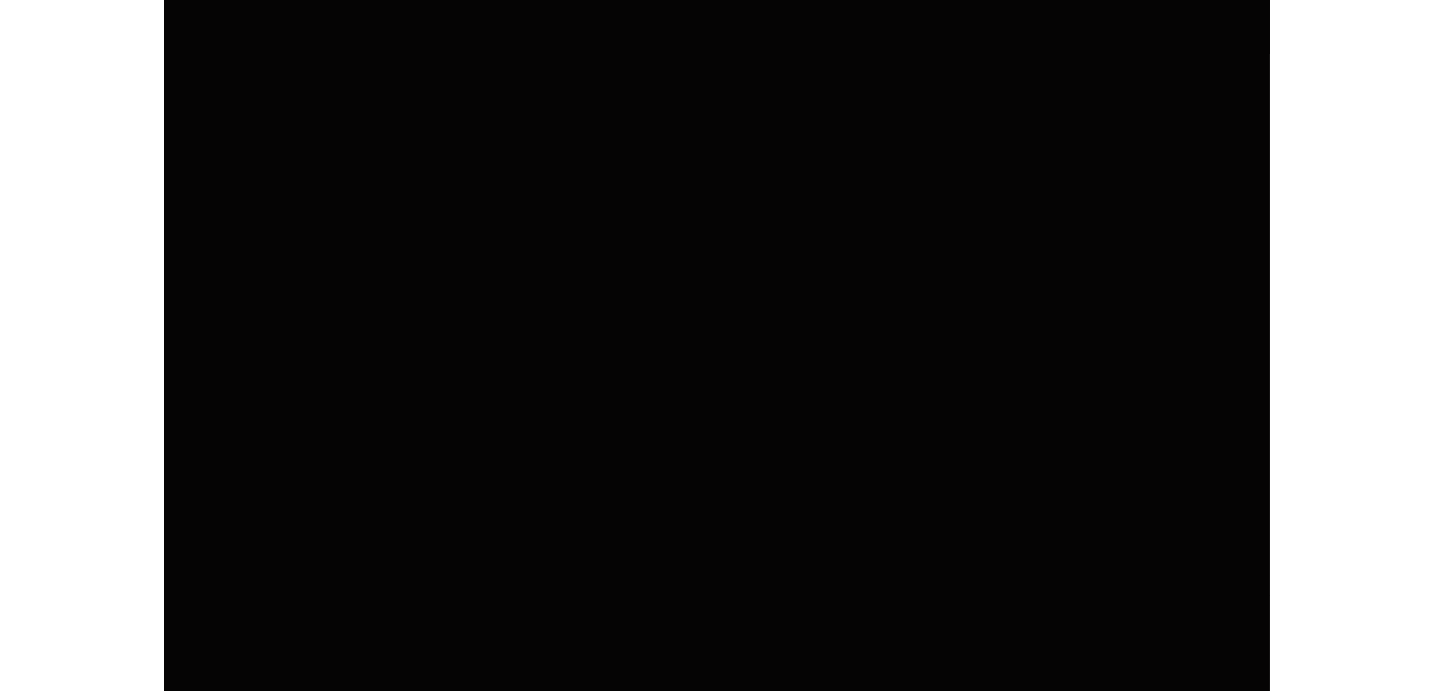 scroll, scrollTop: 910, scrollLeft: 0, axis: vertical 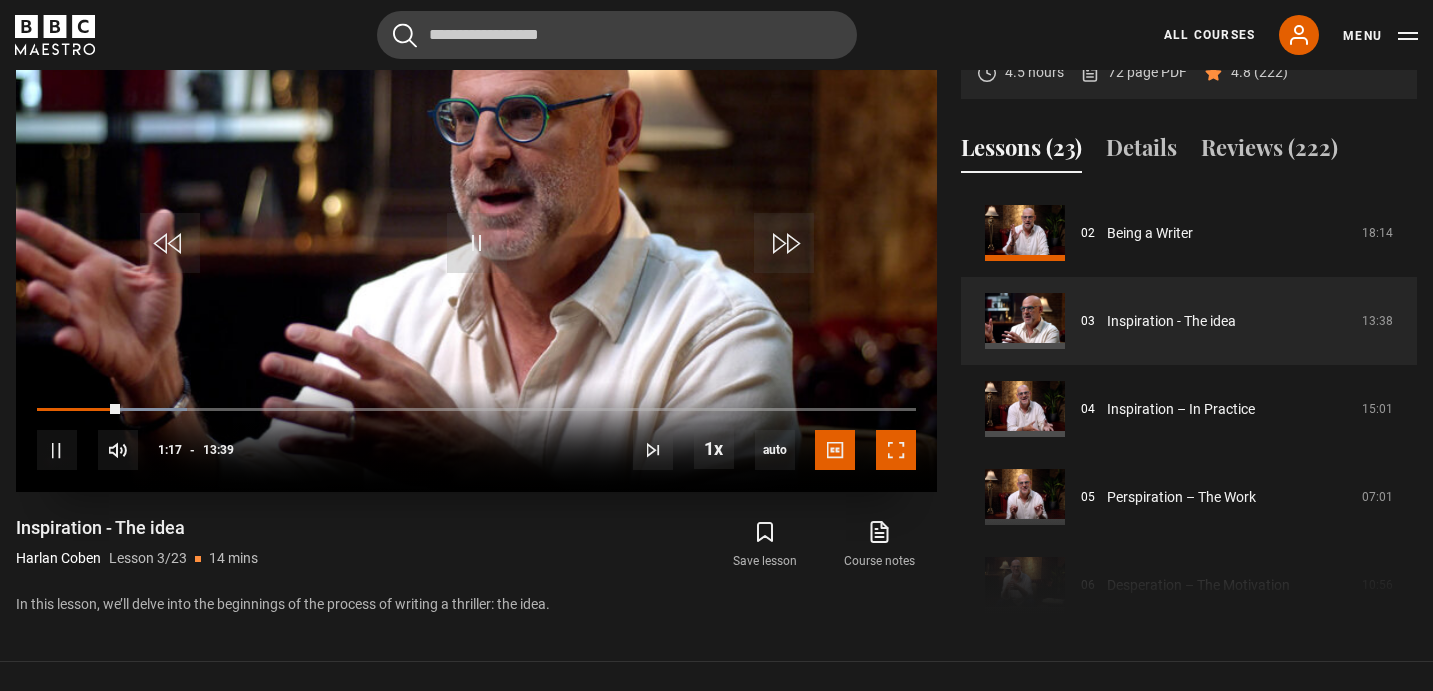 click at bounding box center [896, 450] 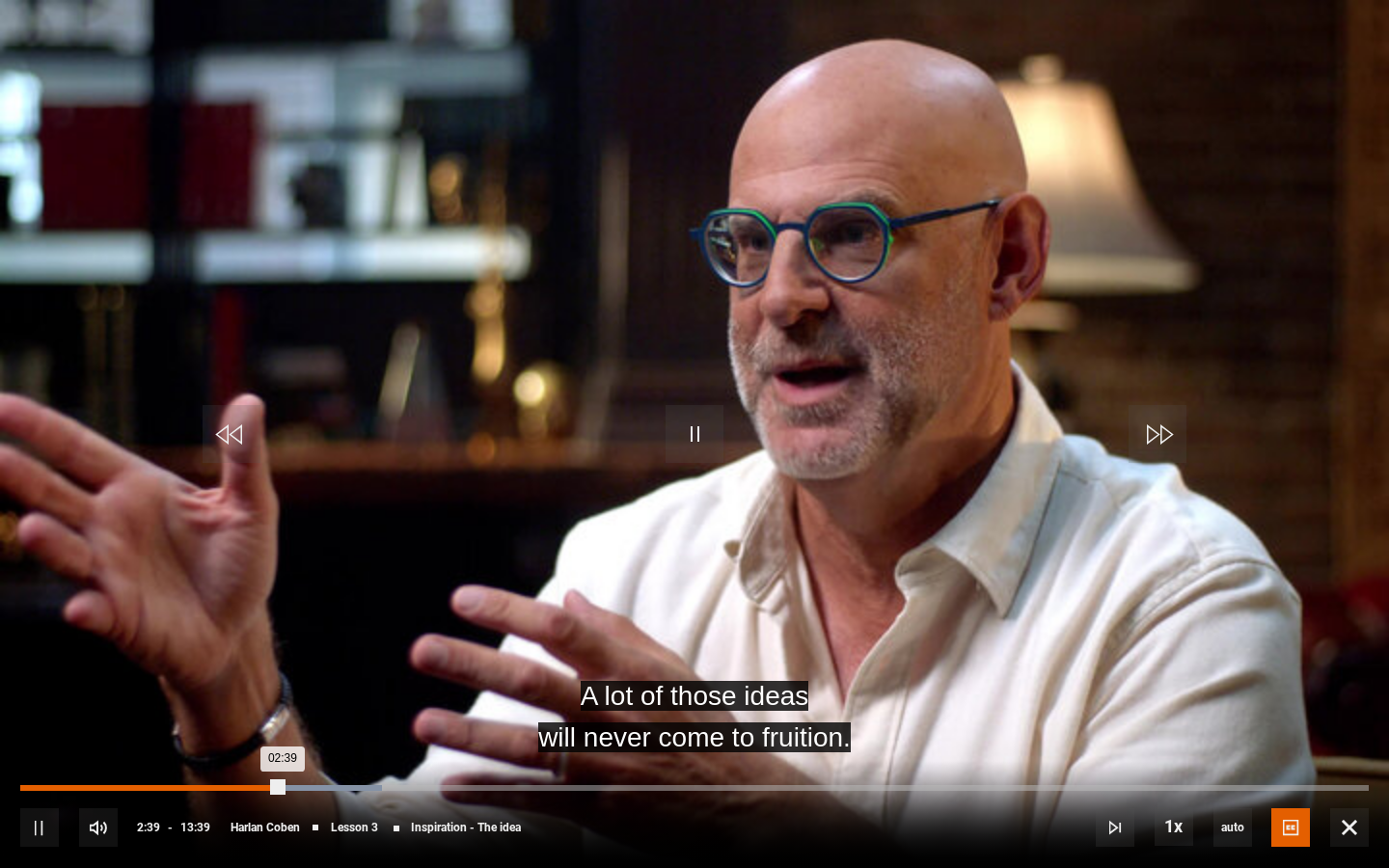 click on "Loaded :  26.86% 02:22 02:39" at bounding box center [694, 788] 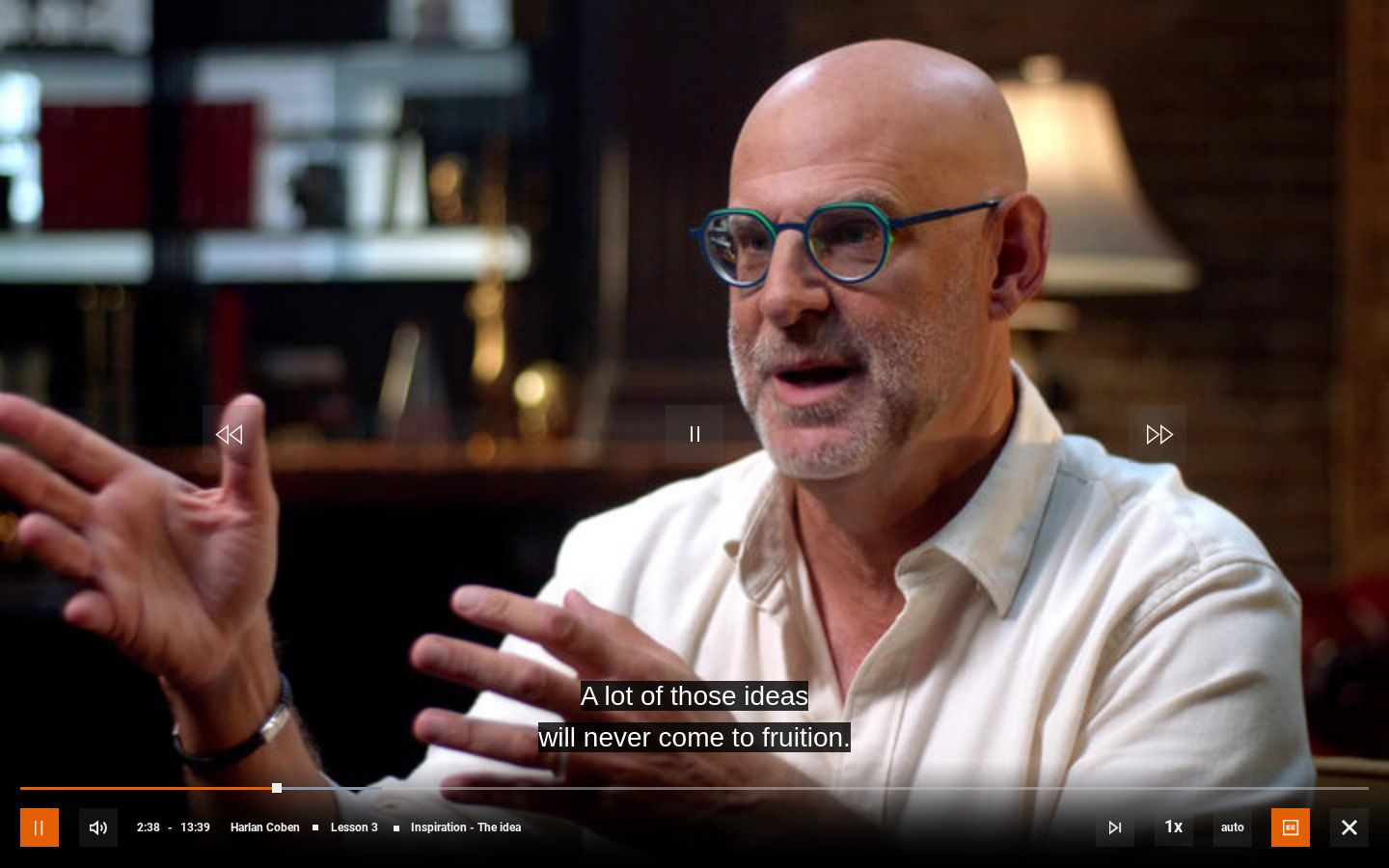 click at bounding box center (40, 827) 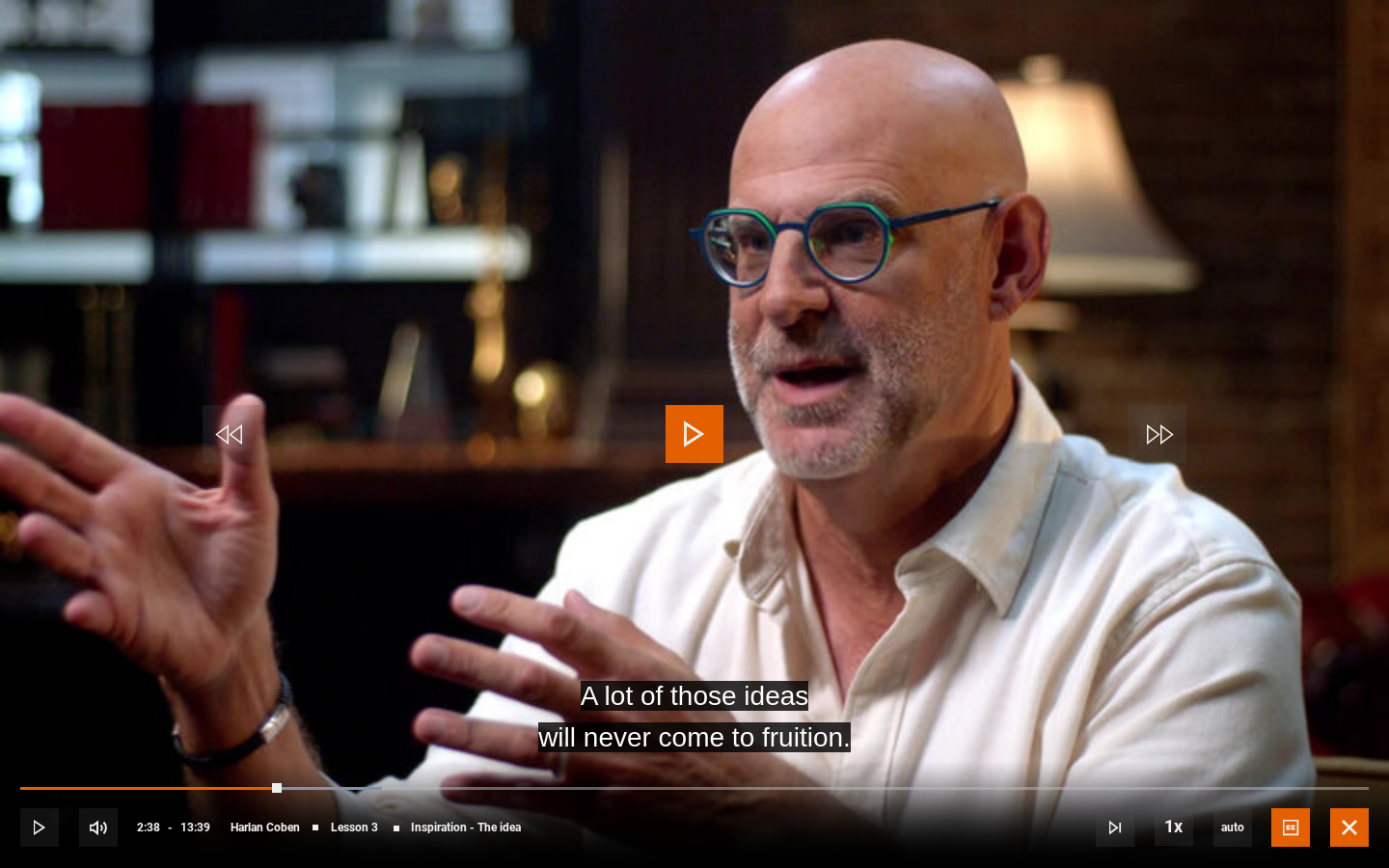 click at bounding box center [1349, 827] 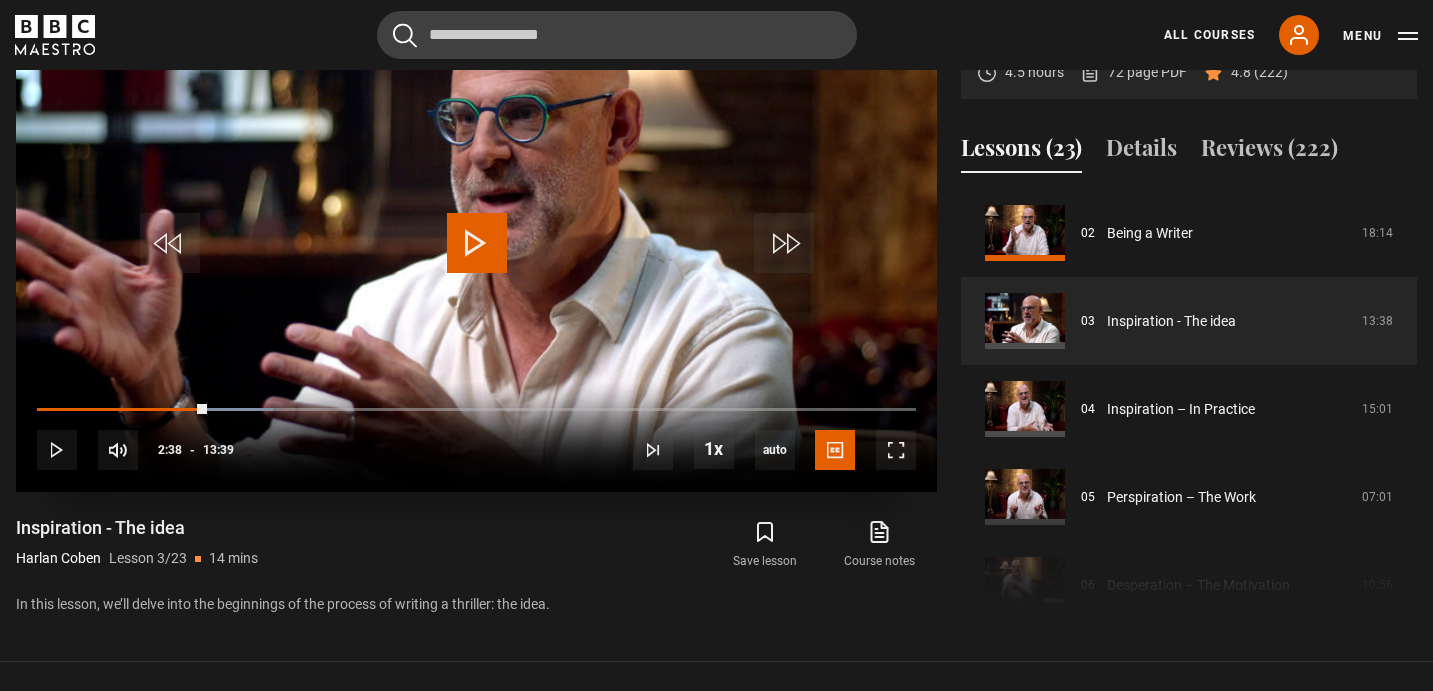 click at bounding box center [477, 243] 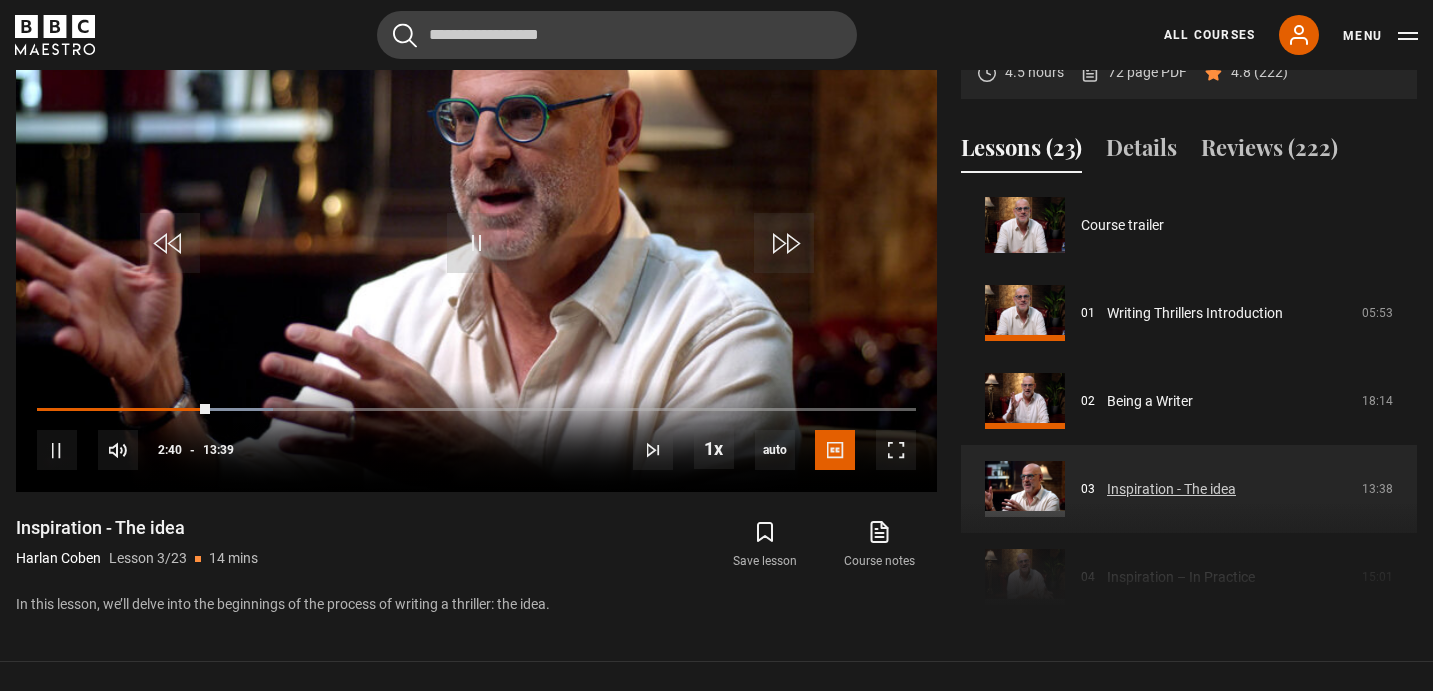 scroll, scrollTop: 0, scrollLeft: 0, axis: both 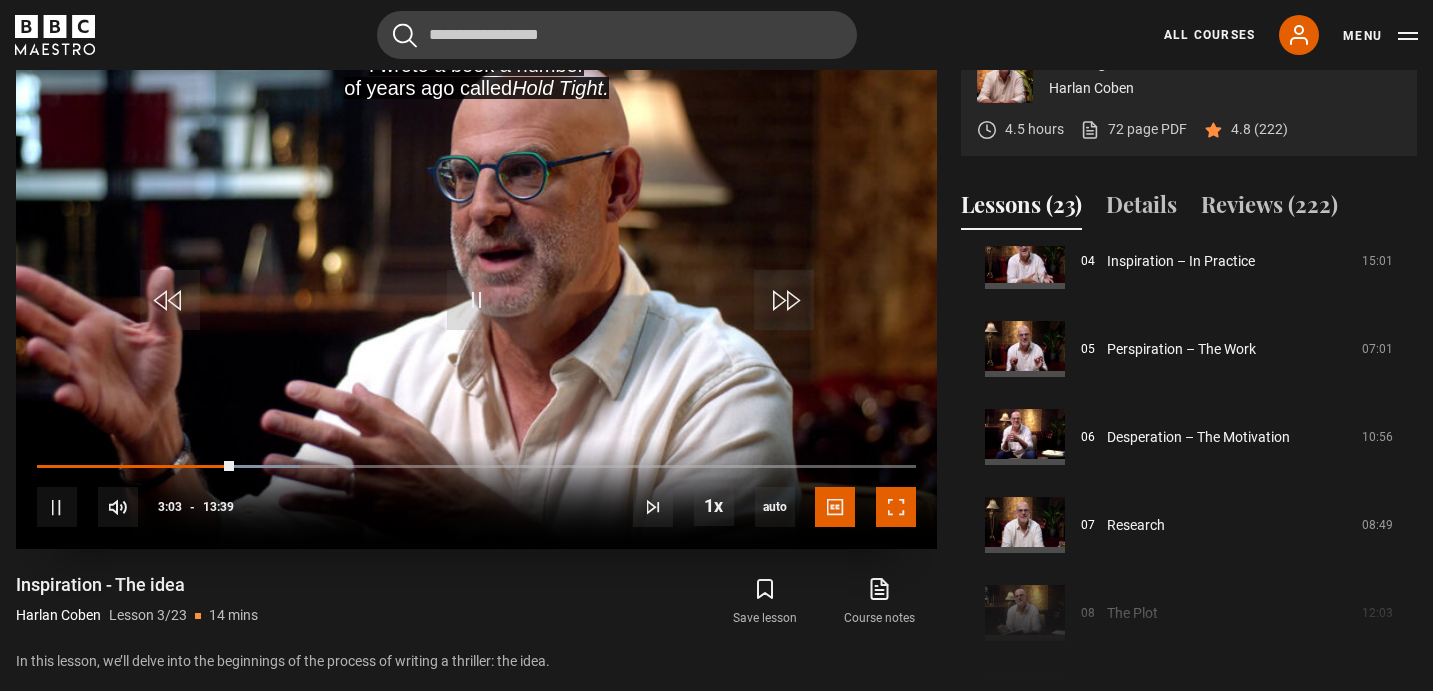 click at bounding box center [896, 507] 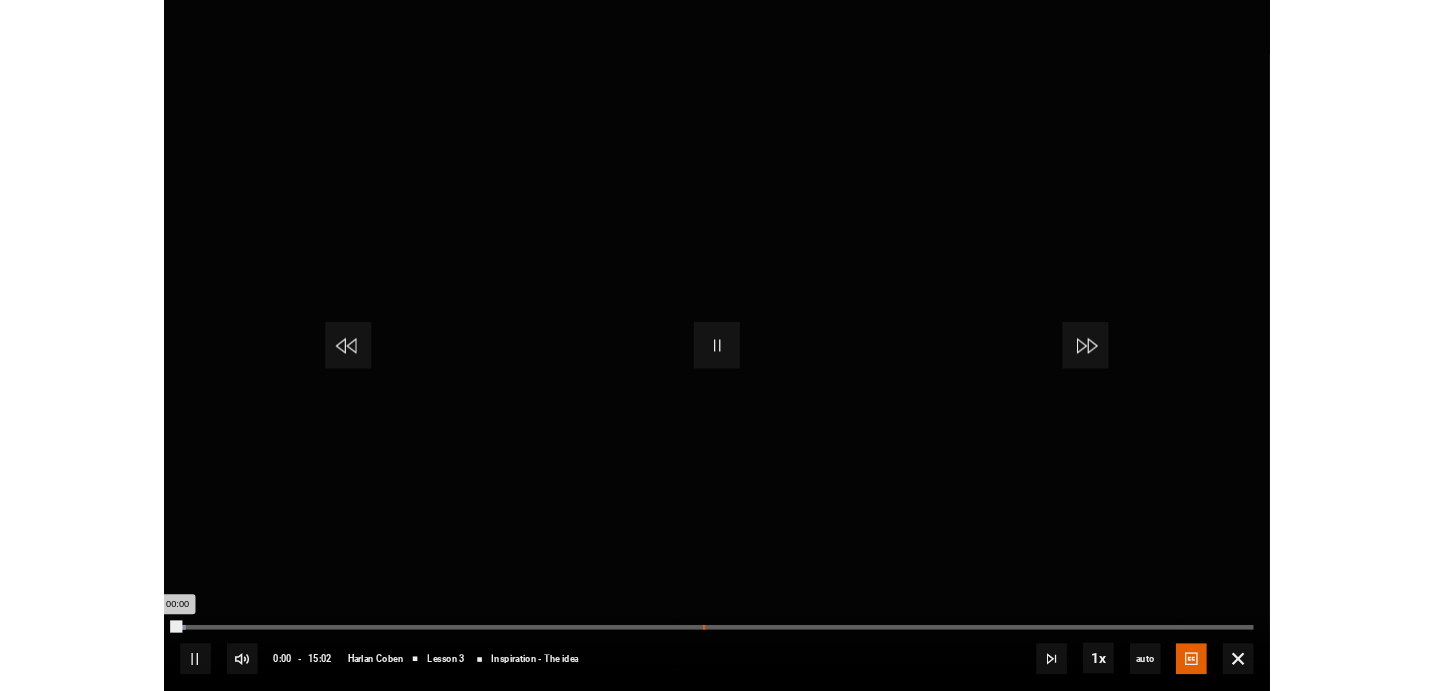 scroll, scrollTop: 910, scrollLeft: 0, axis: vertical 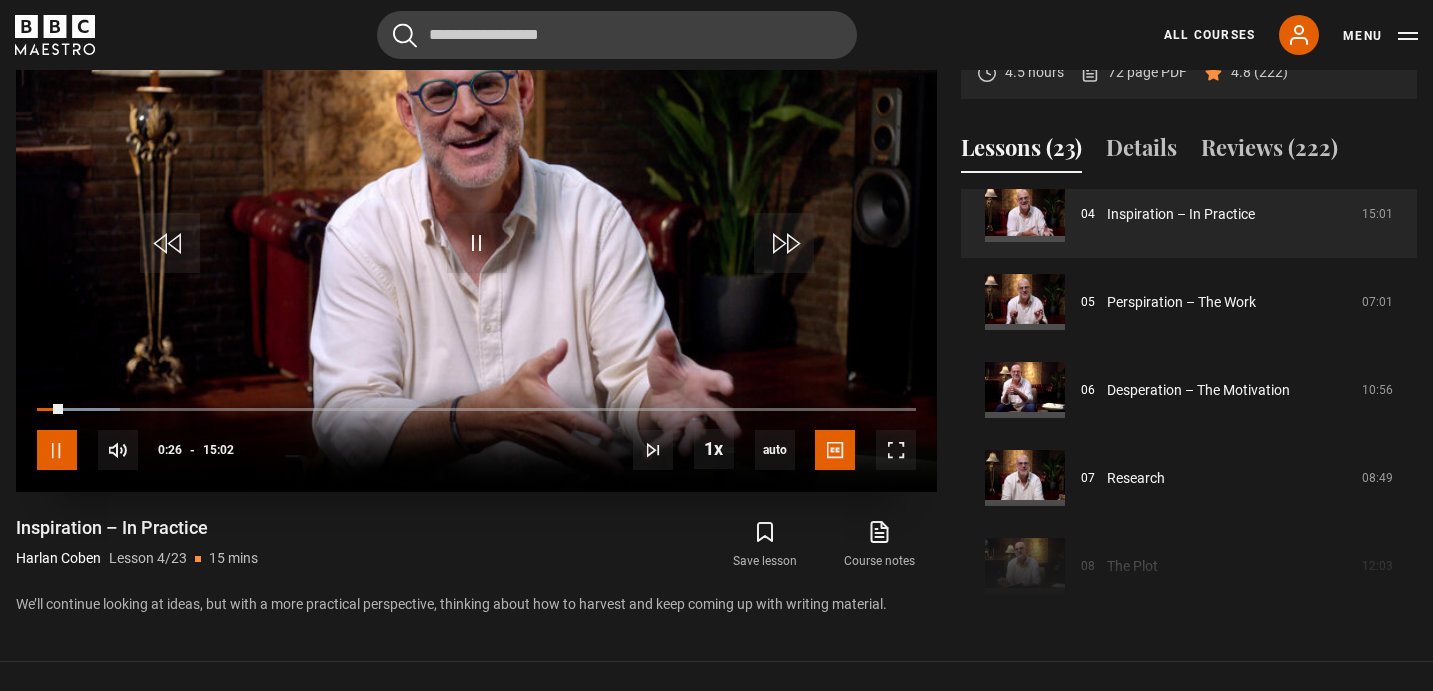 click at bounding box center (57, 450) 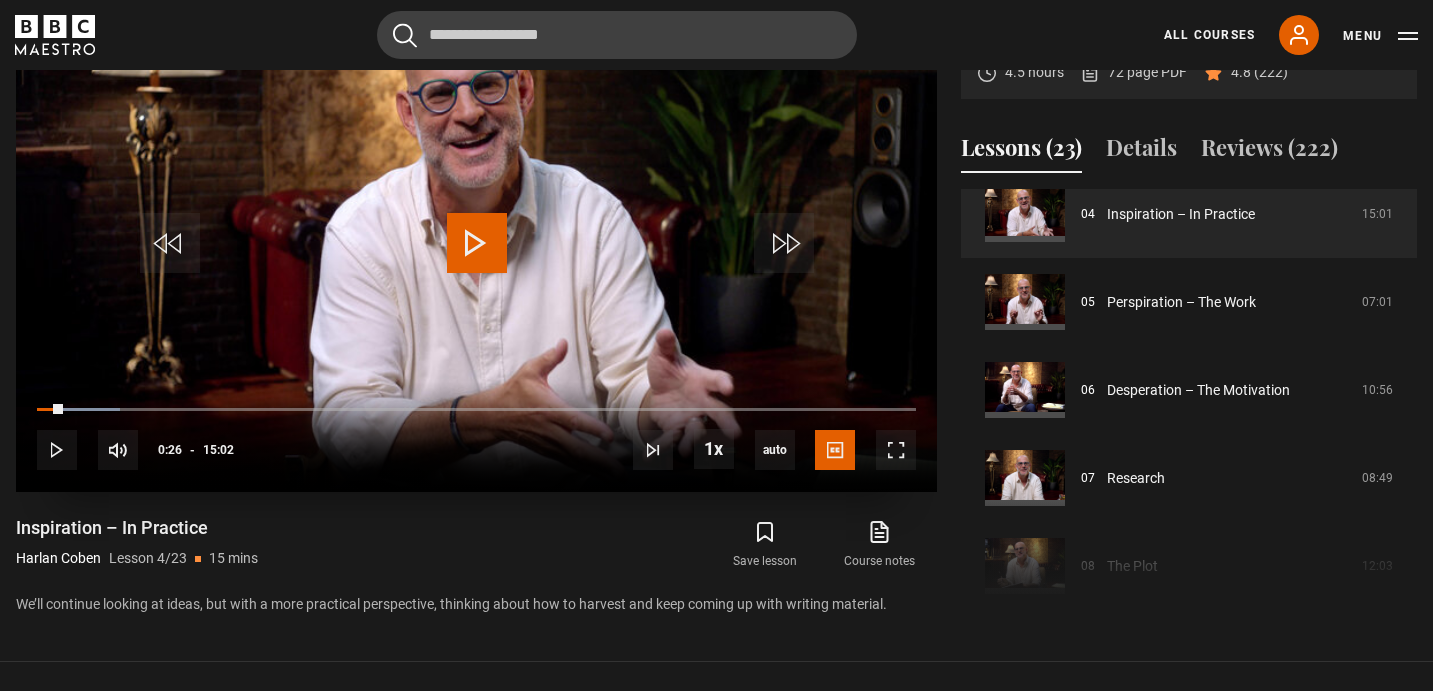 click at bounding box center [477, 243] 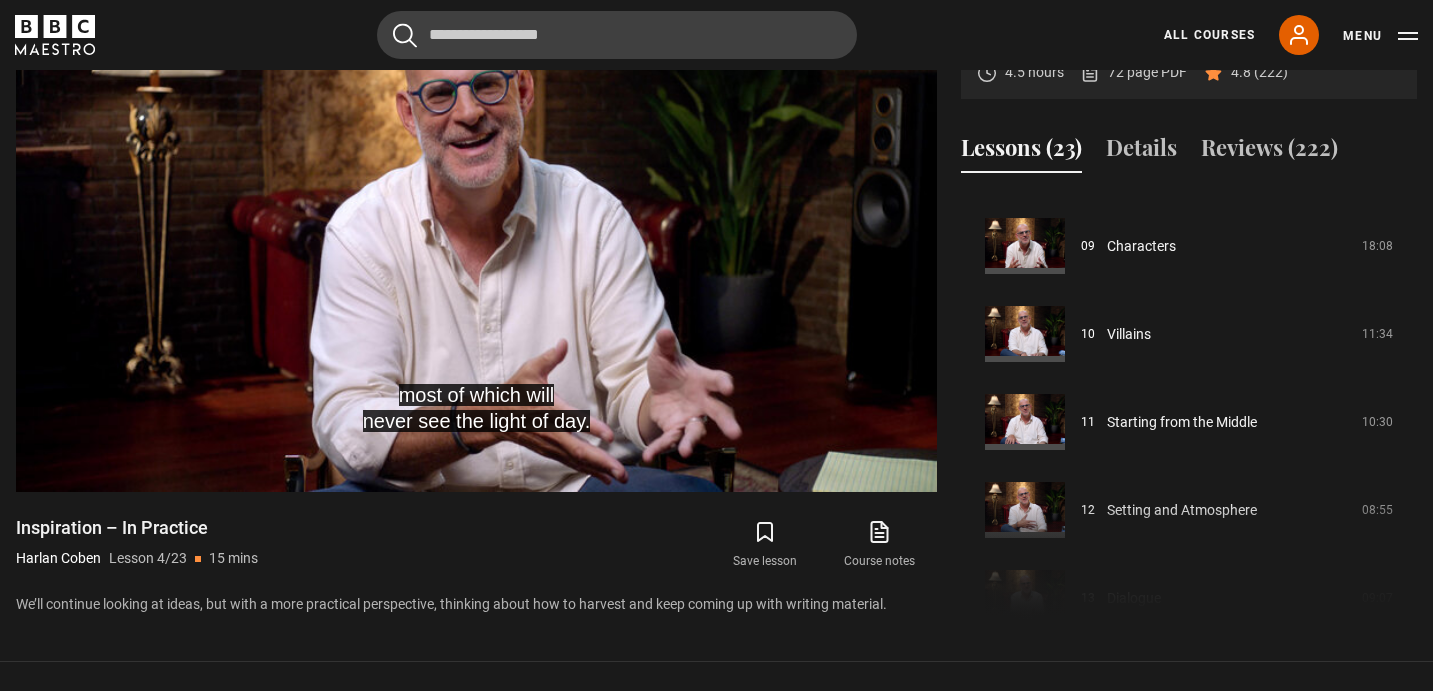 scroll, scrollTop: 793, scrollLeft: 0, axis: vertical 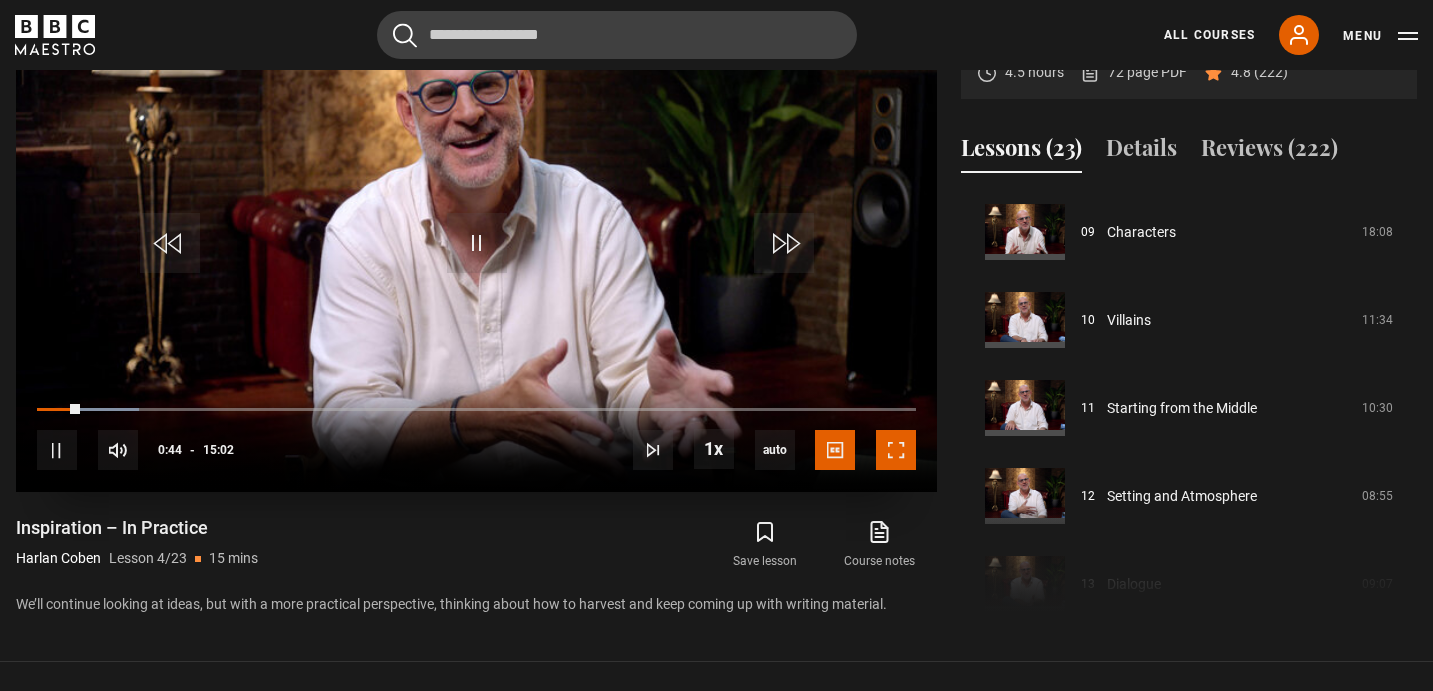 click at bounding box center (896, 450) 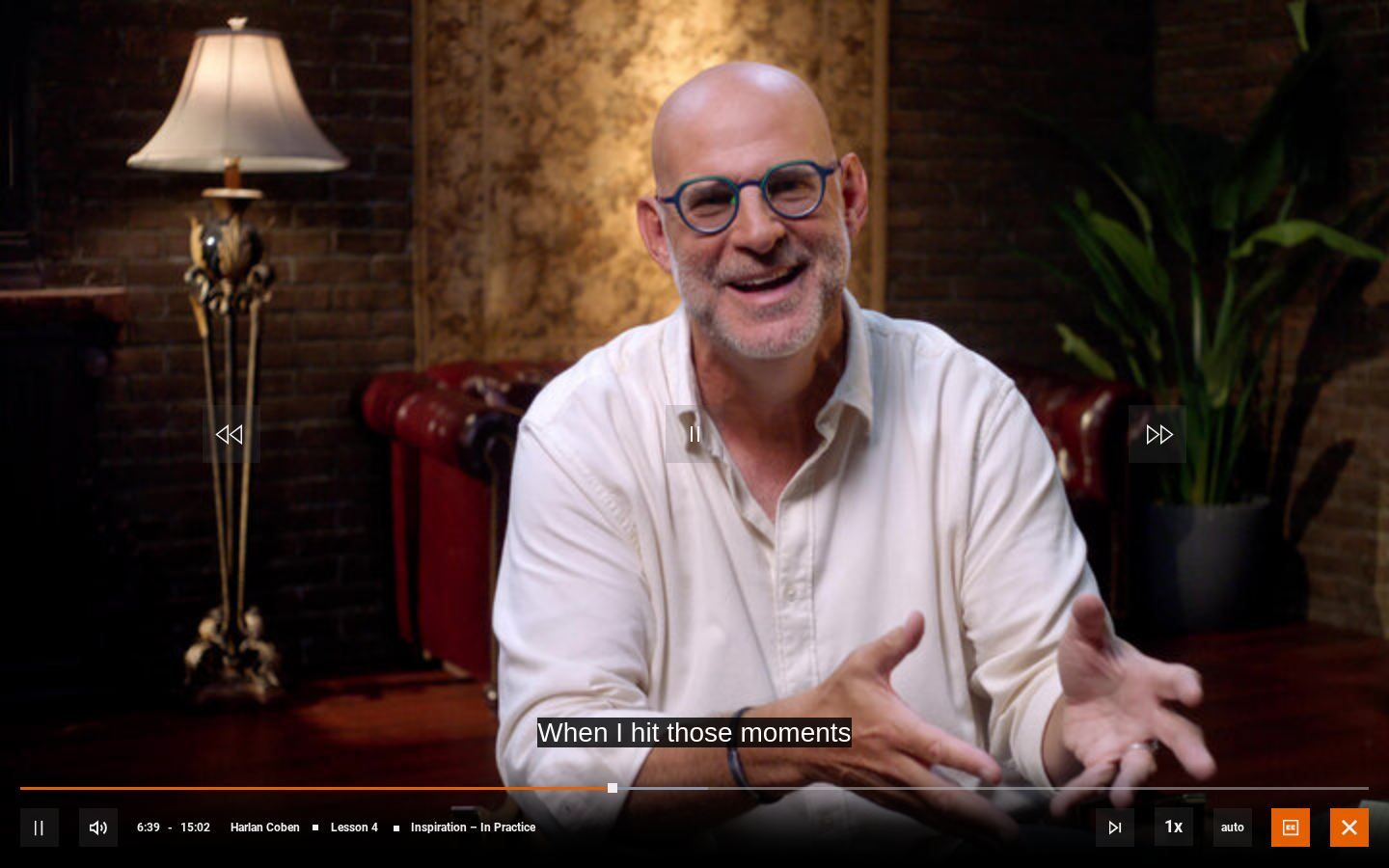 click at bounding box center [1349, 827] 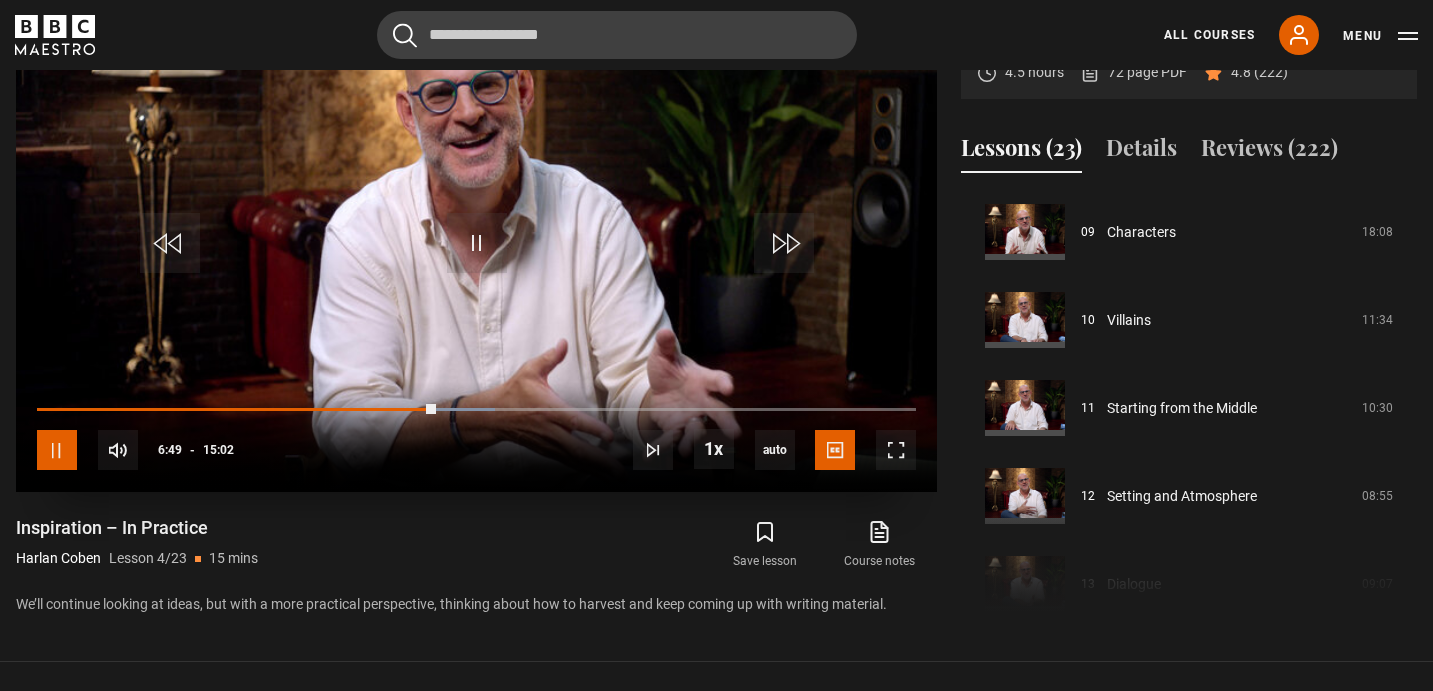 click at bounding box center (57, 450) 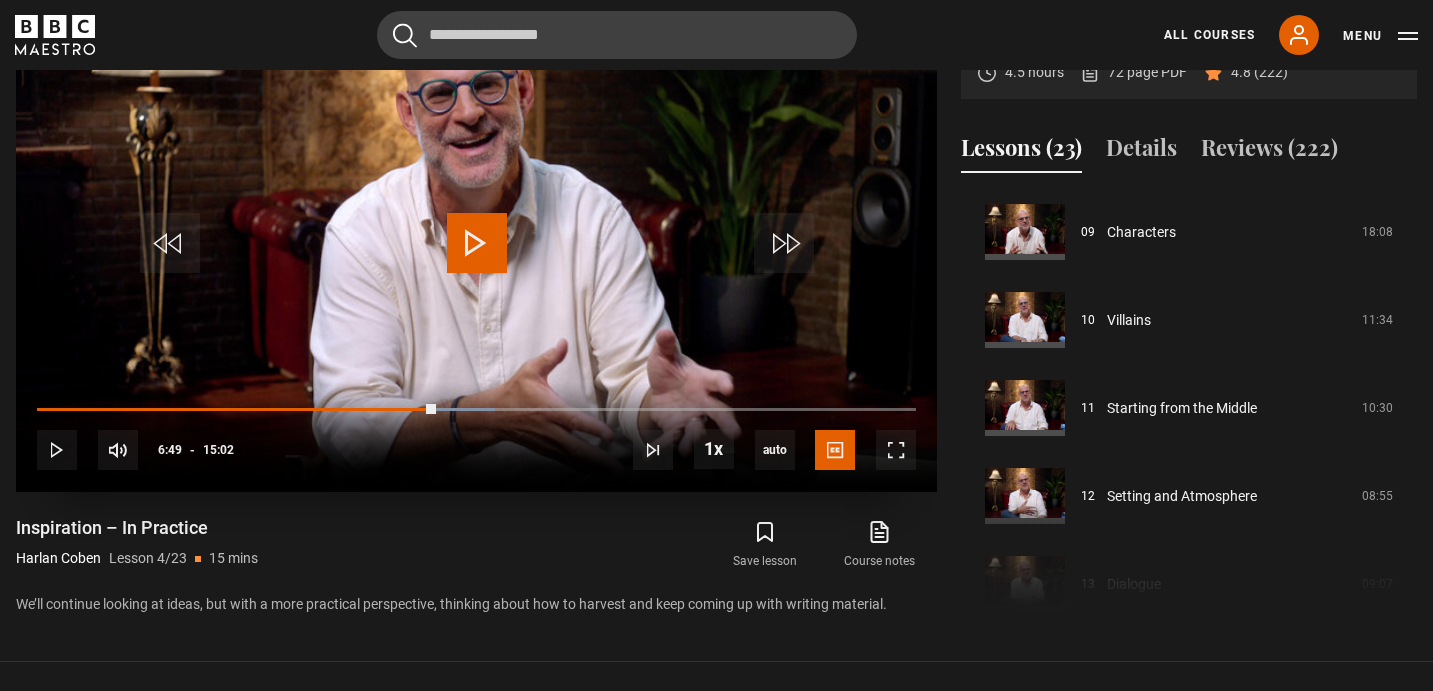 click at bounding box center [477, 243] 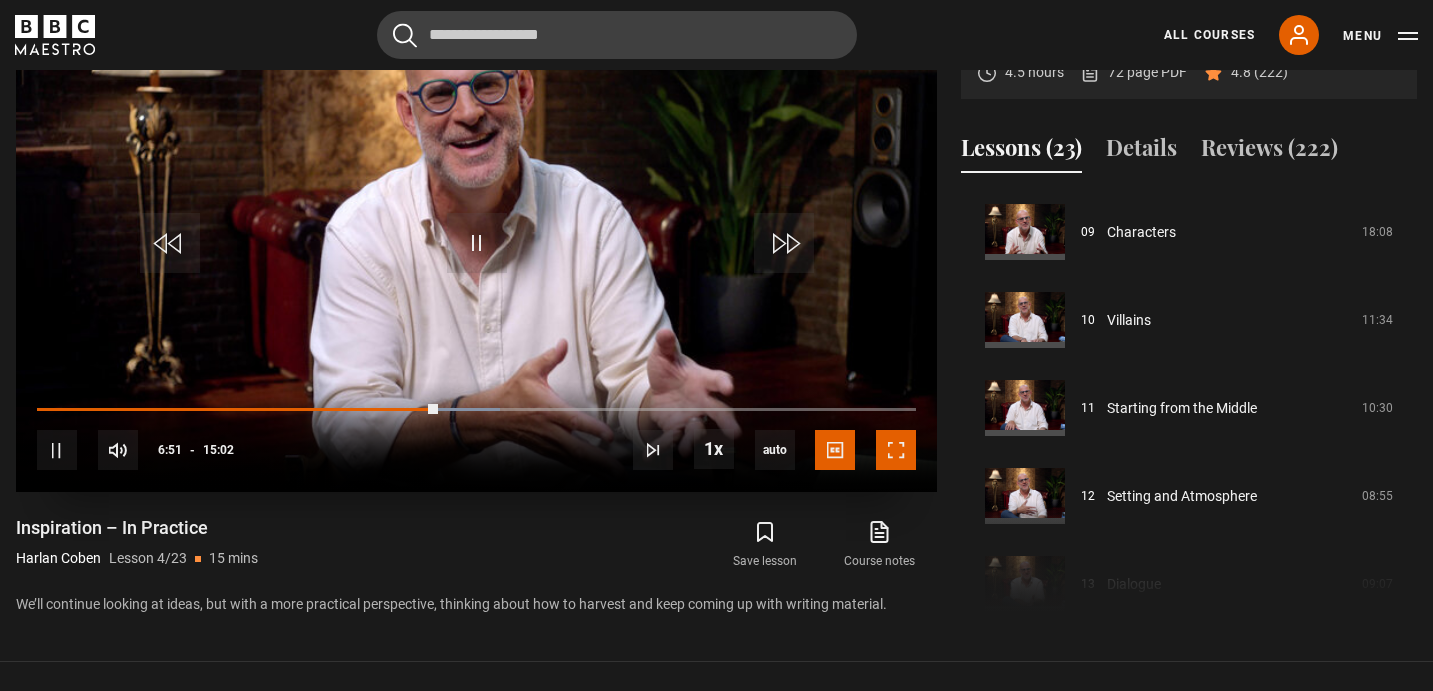 click at bounding box center [896, 450] 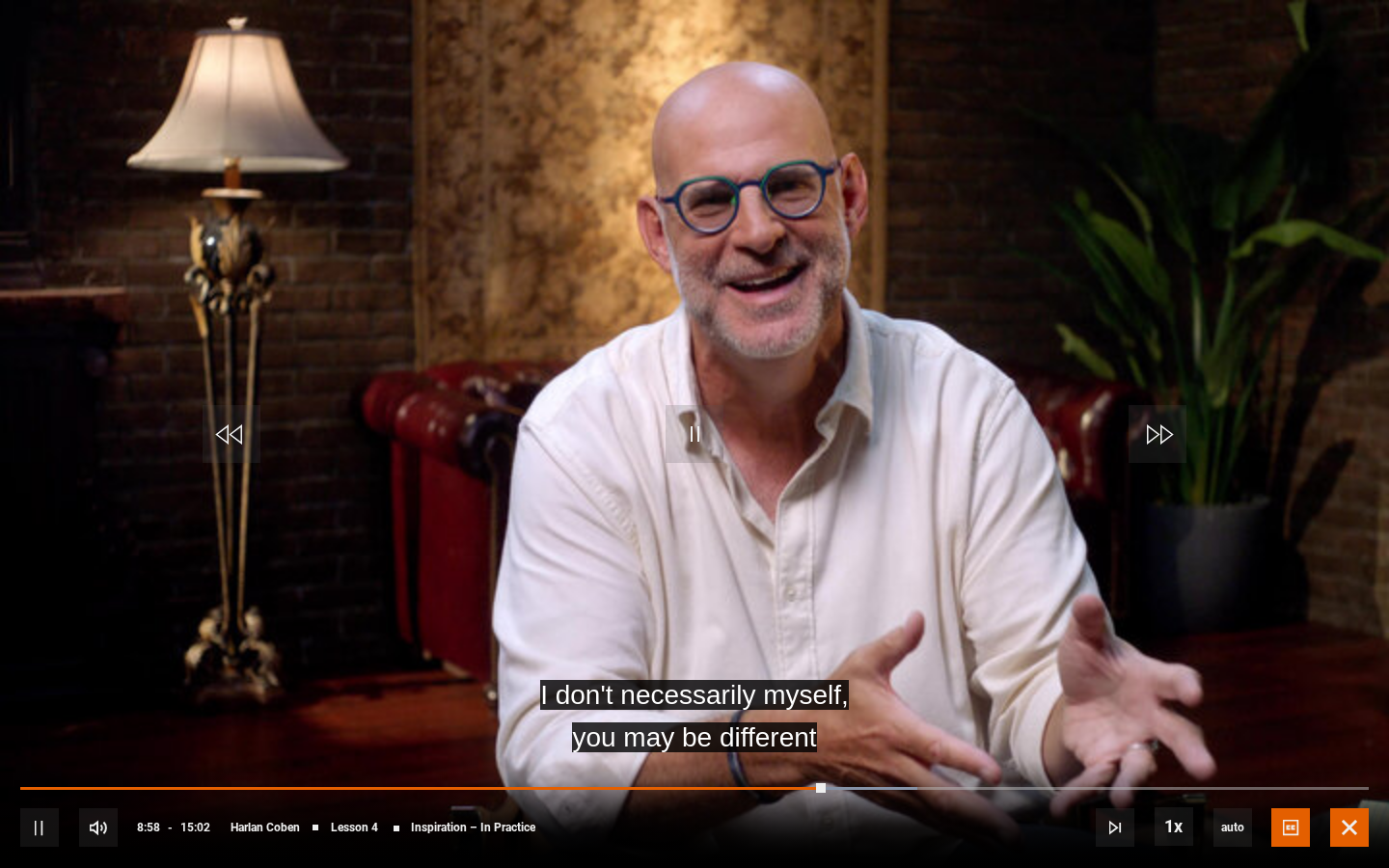 click at bounding box center (1349, 827) 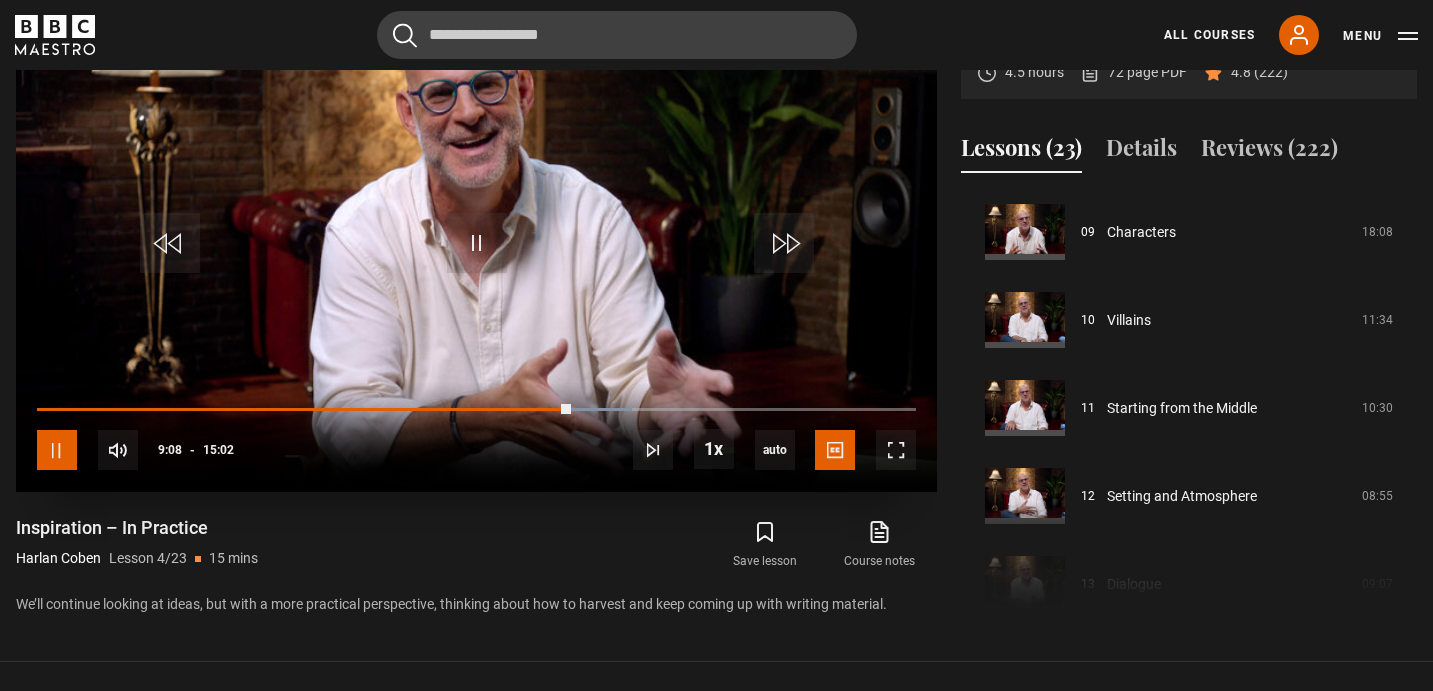 click at bounding box center (57, 450) 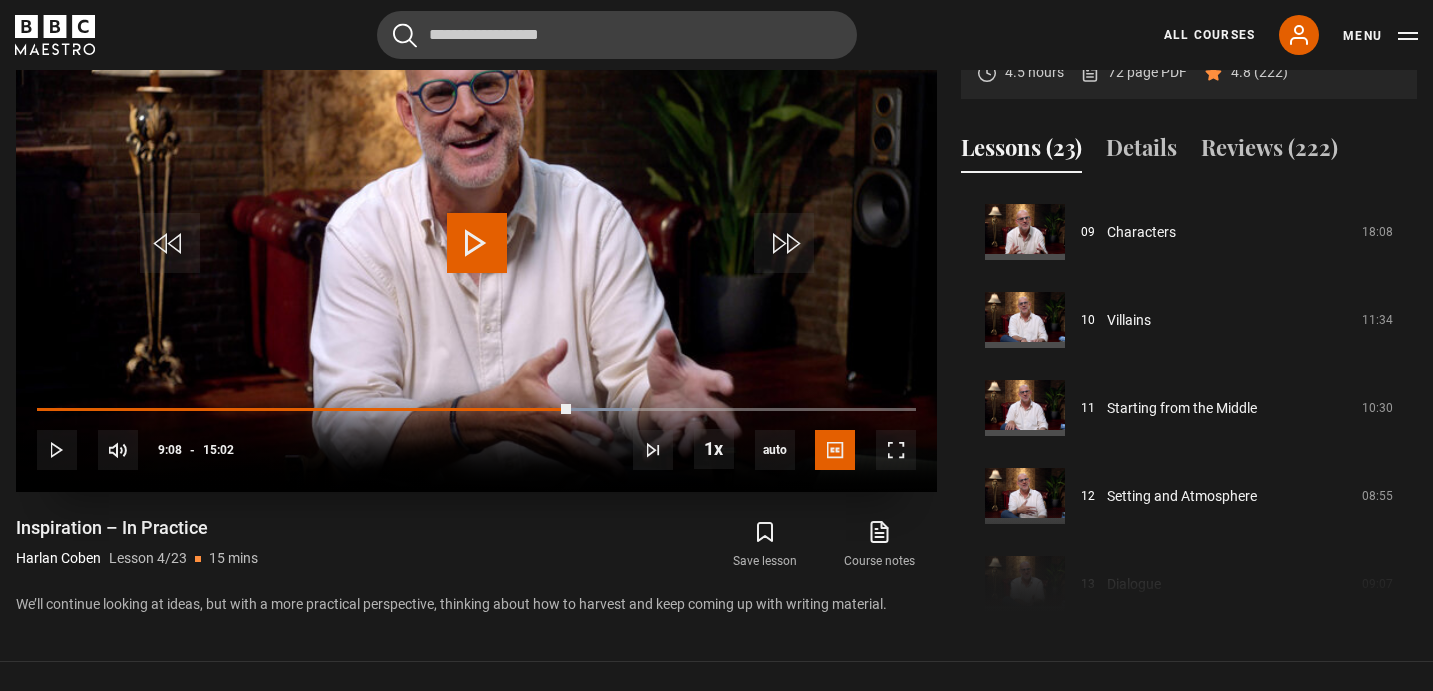click at bounding box center [477, 243] 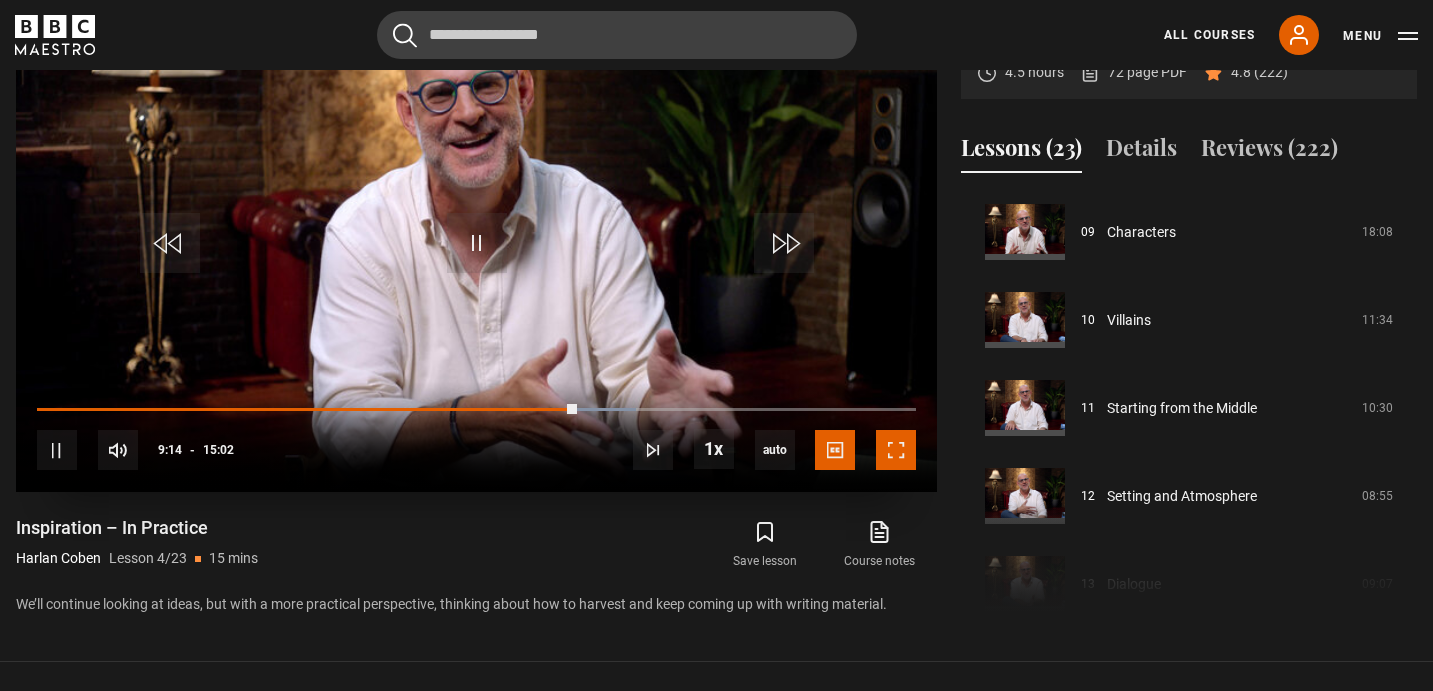 click at bounding box center (896, 450) 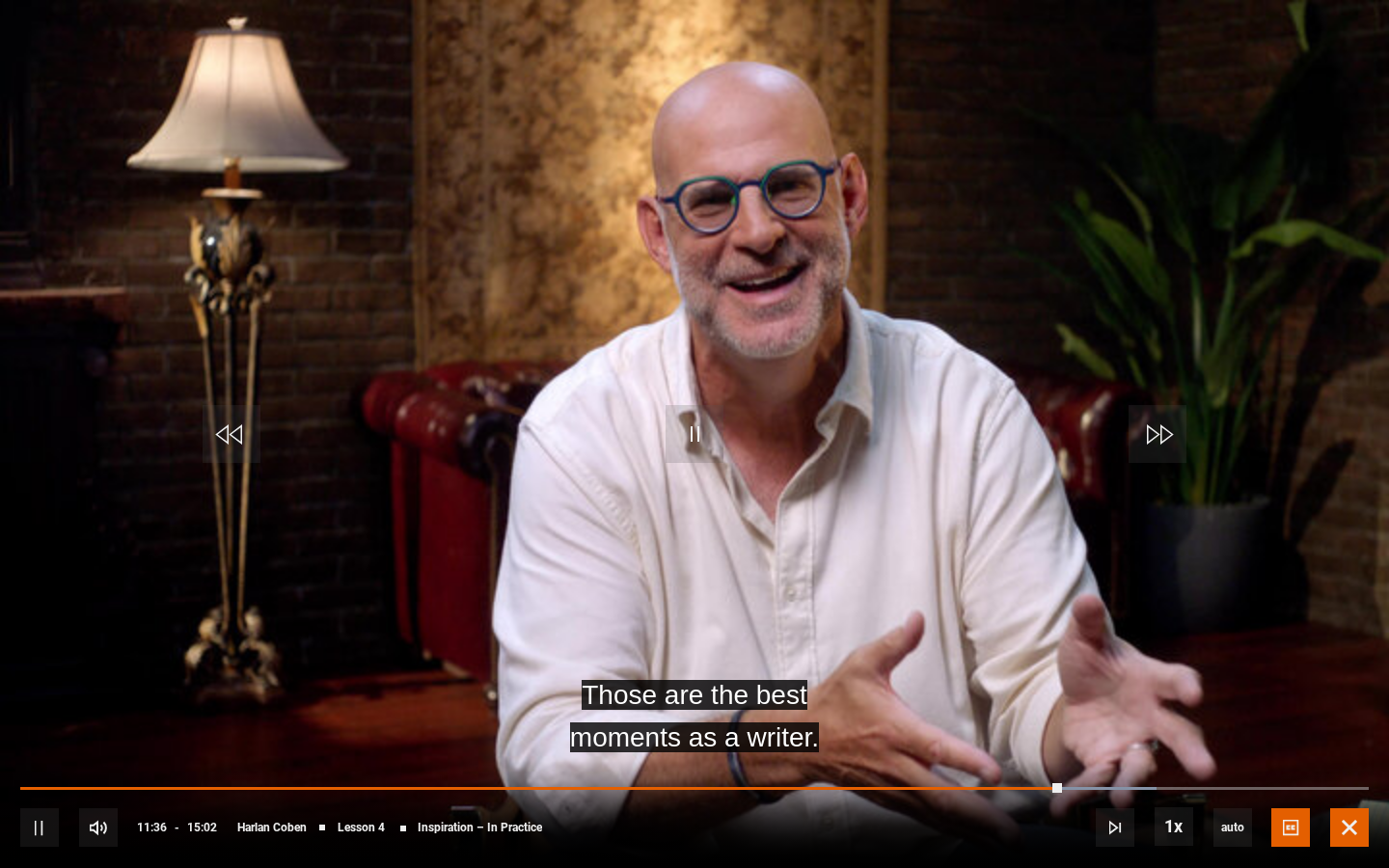 click at bounding box center (1349, 827) 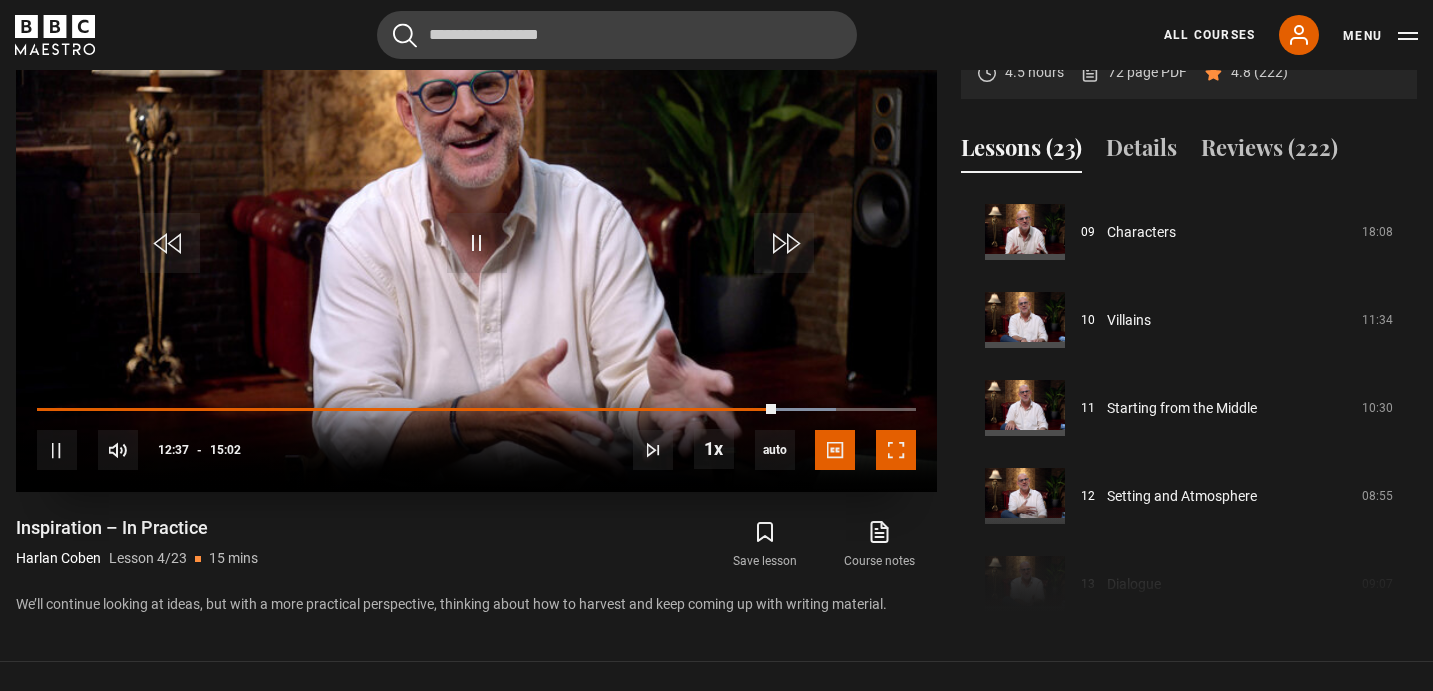 click at bounding box center [896, 450] 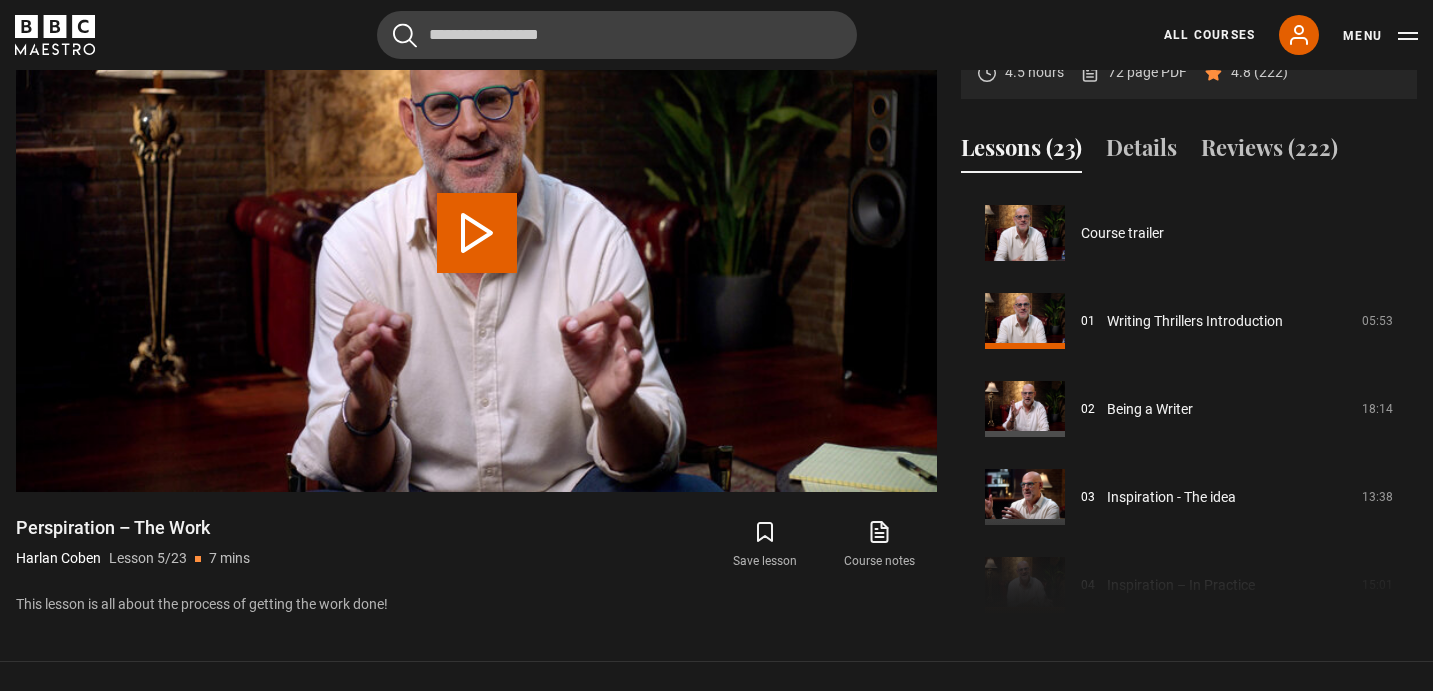 scroll, scrollTop: 352, scrollLeft: 0, axis: vertical 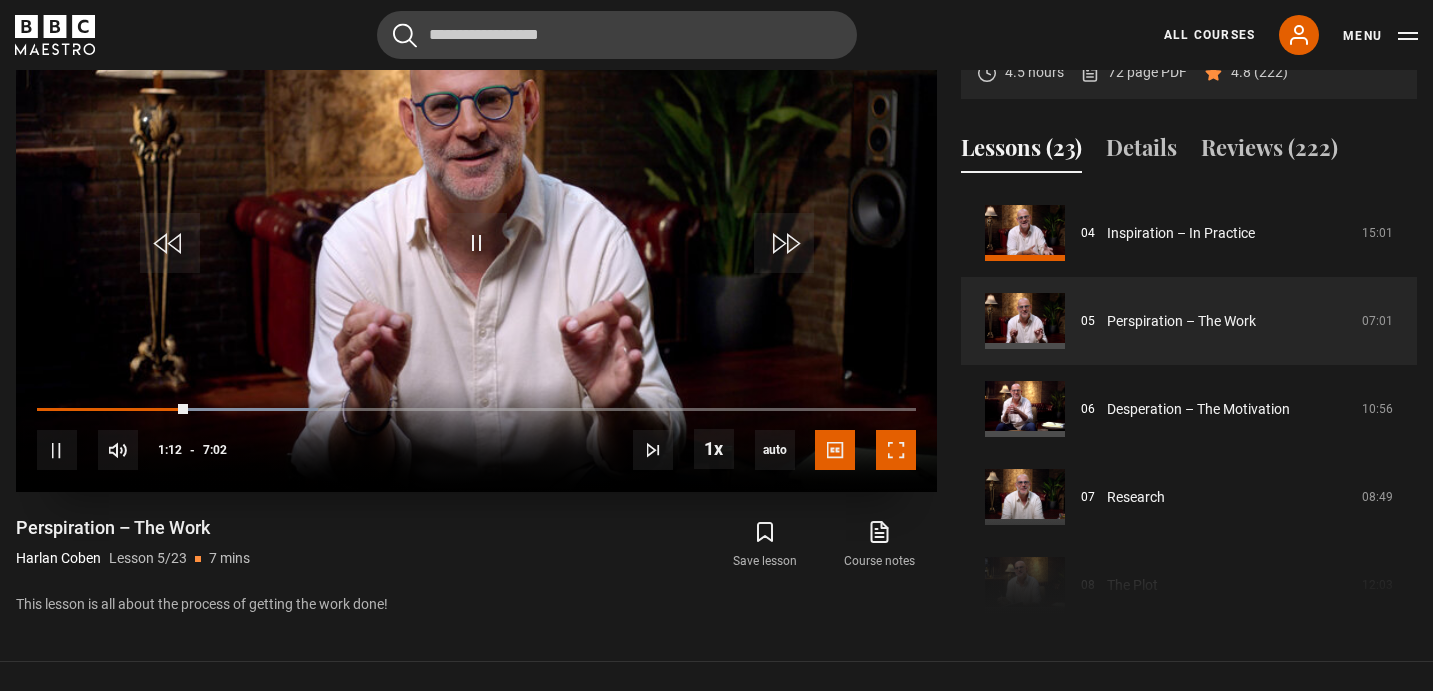 click at bounding box center [896, 450] 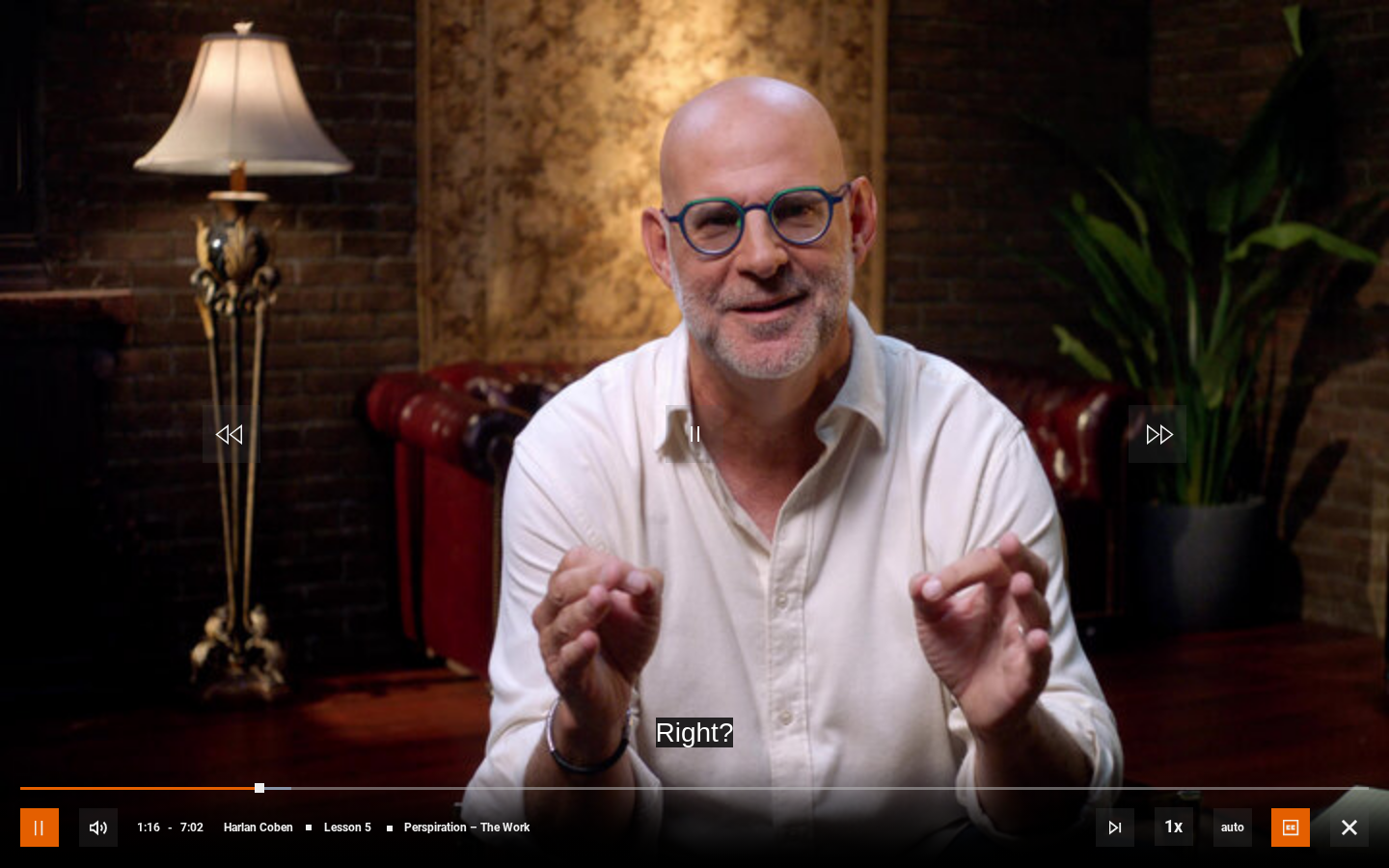 click at bounding box center (40, 827) 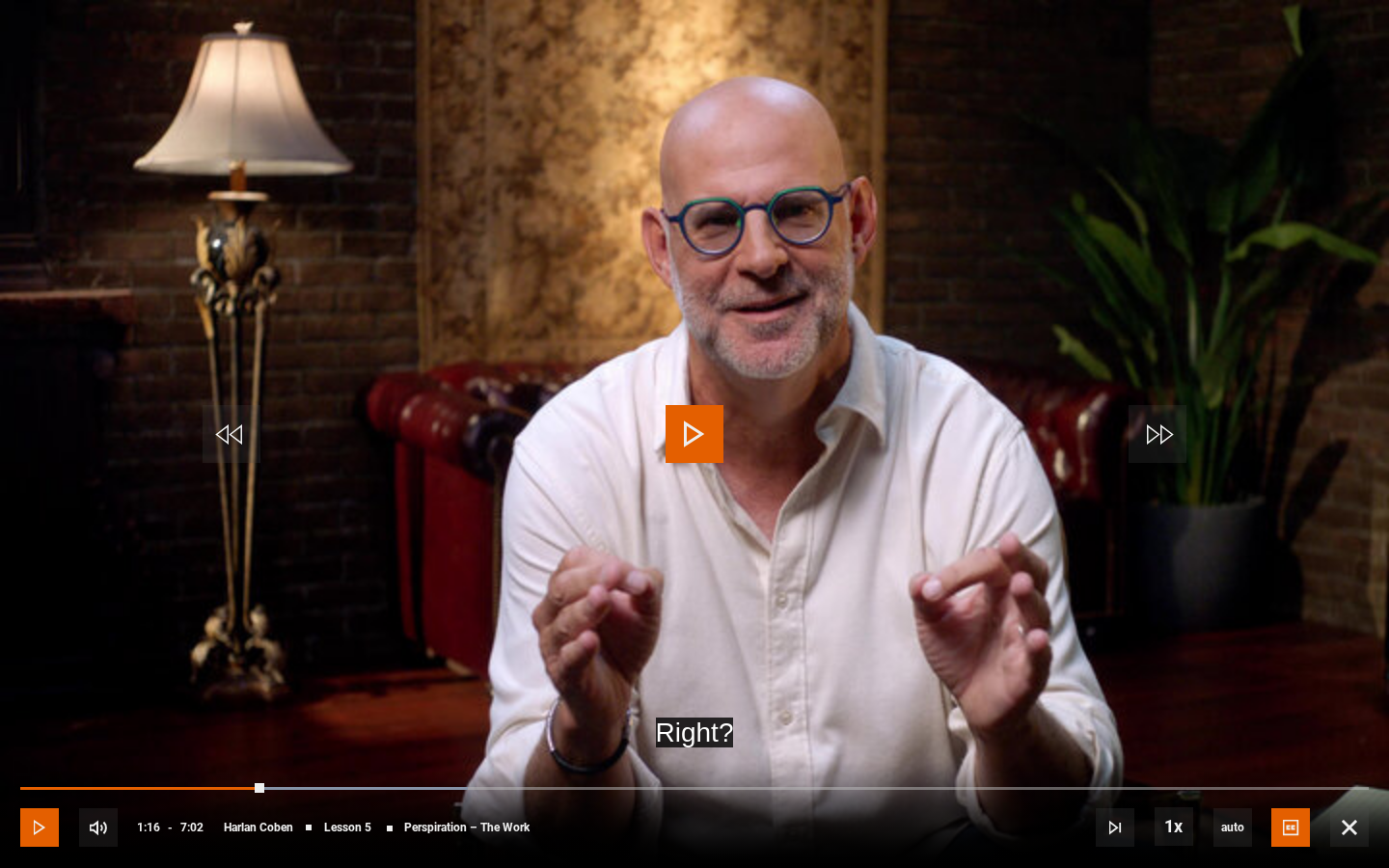 click at bounding box center (40, 827) 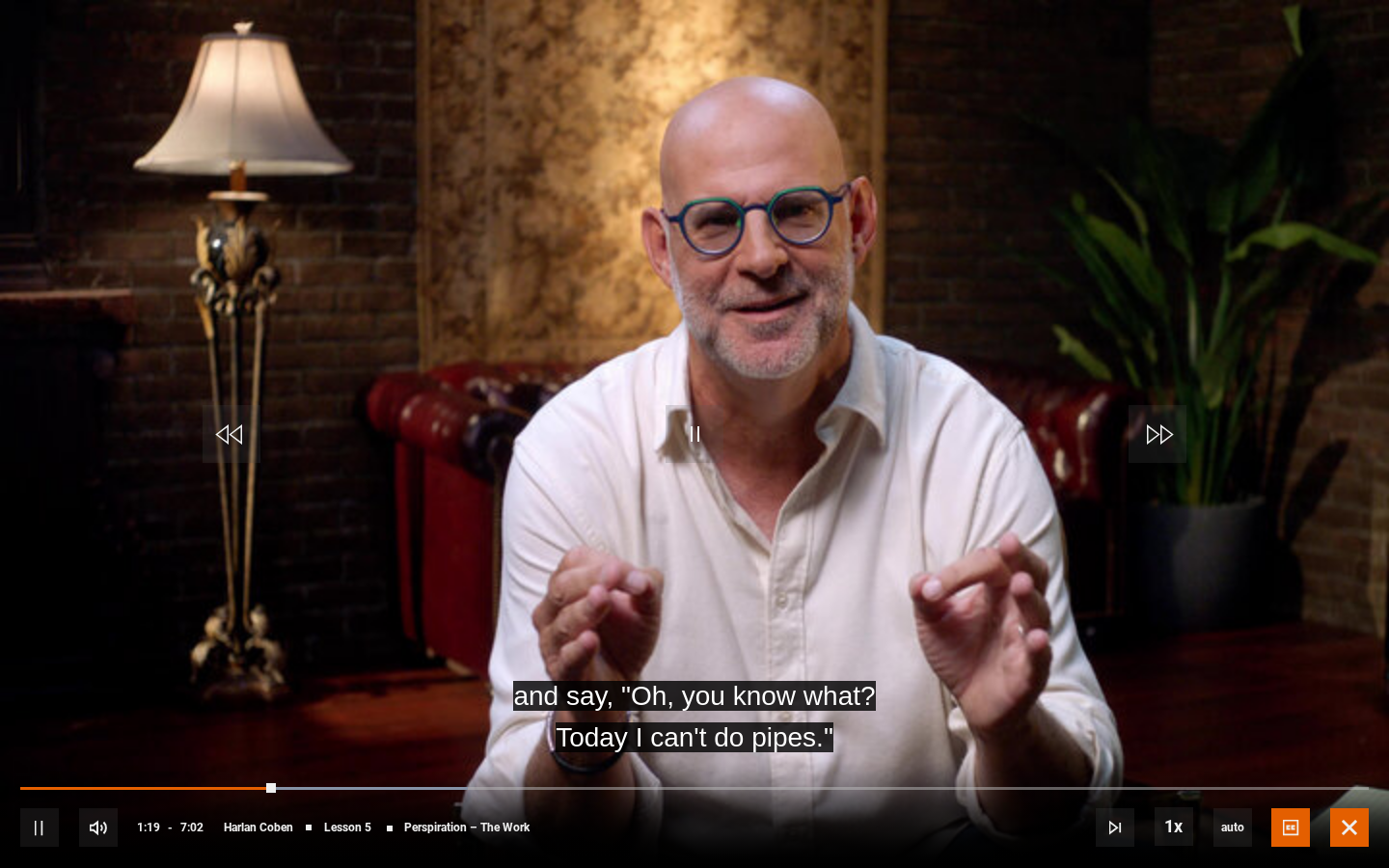 click at bounding box center (1349, 827) 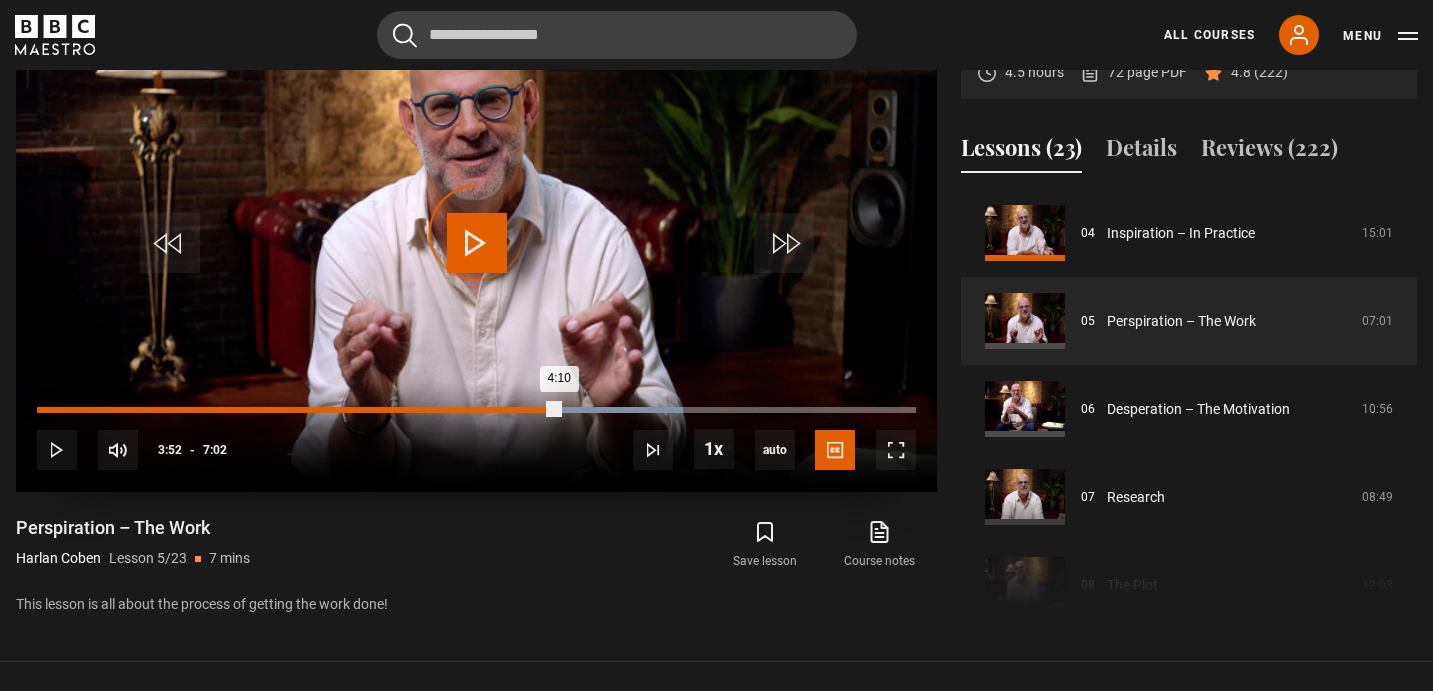click on "3:52" at bounding box center [522, 410] 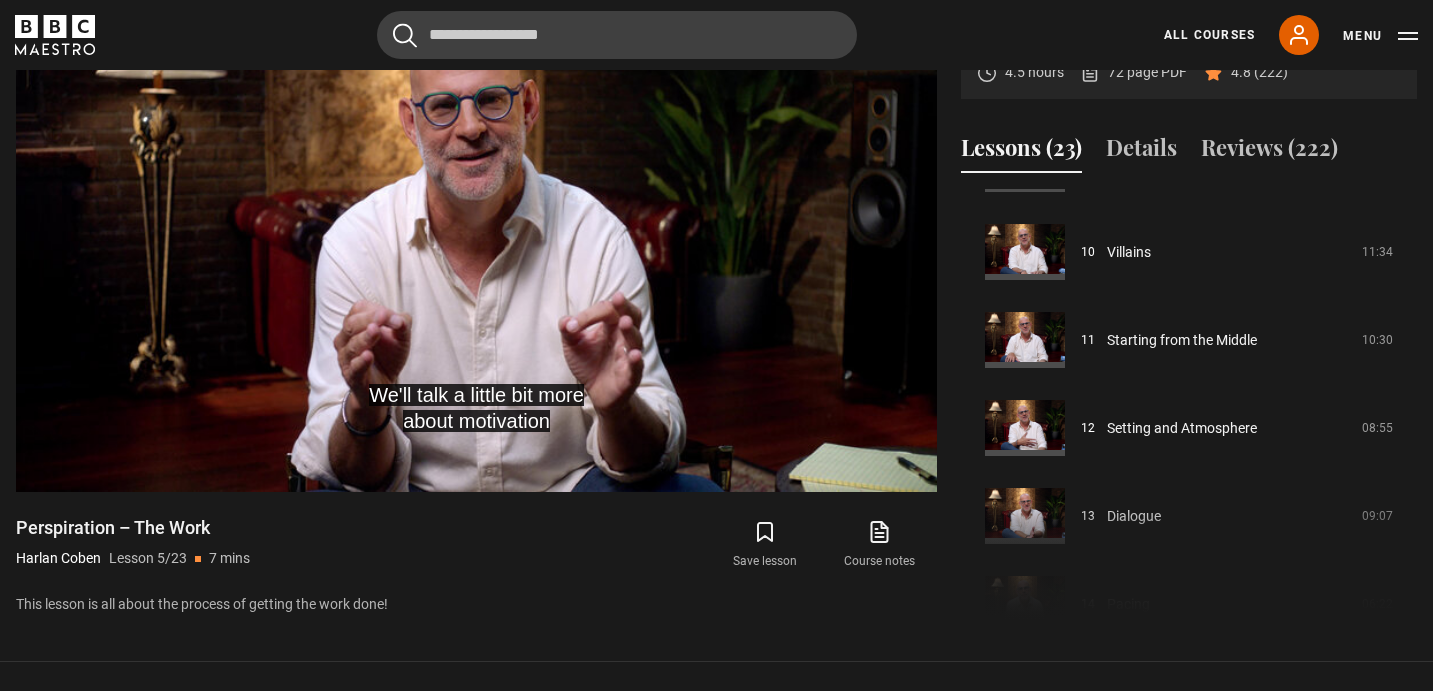 scroll, scrollTop: 846, scrollLeft: 0, axis: vertical 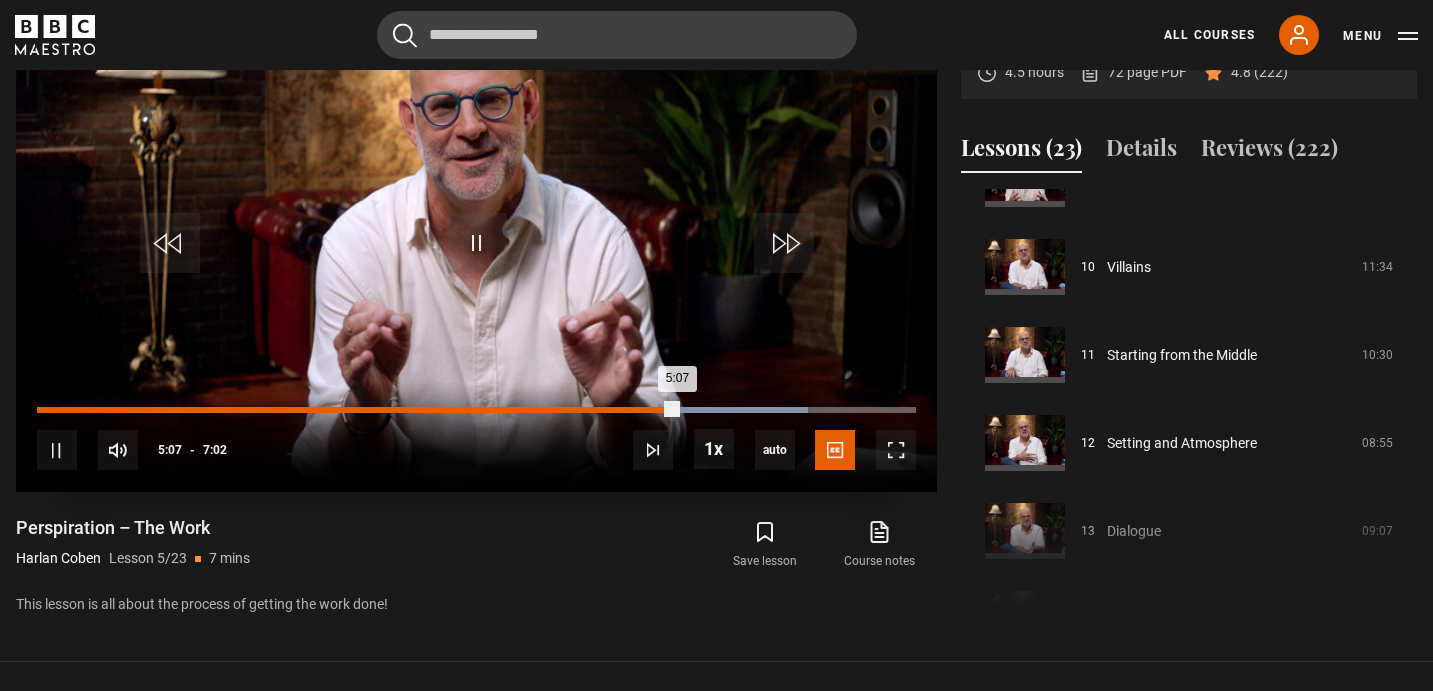 click on "5:07" at bounding box center [357, 410] 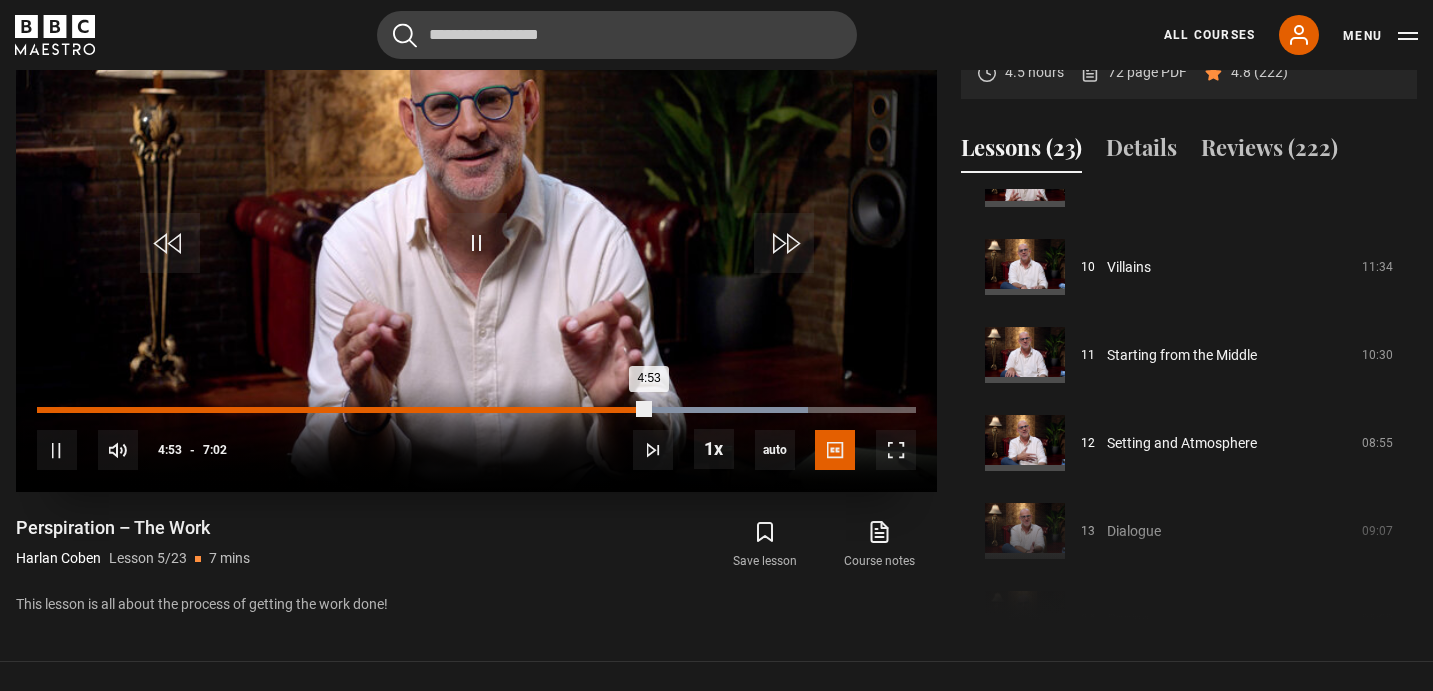 click on "Loaded :  87.68% 4:44 4:53" at bounding box center (476, 410) 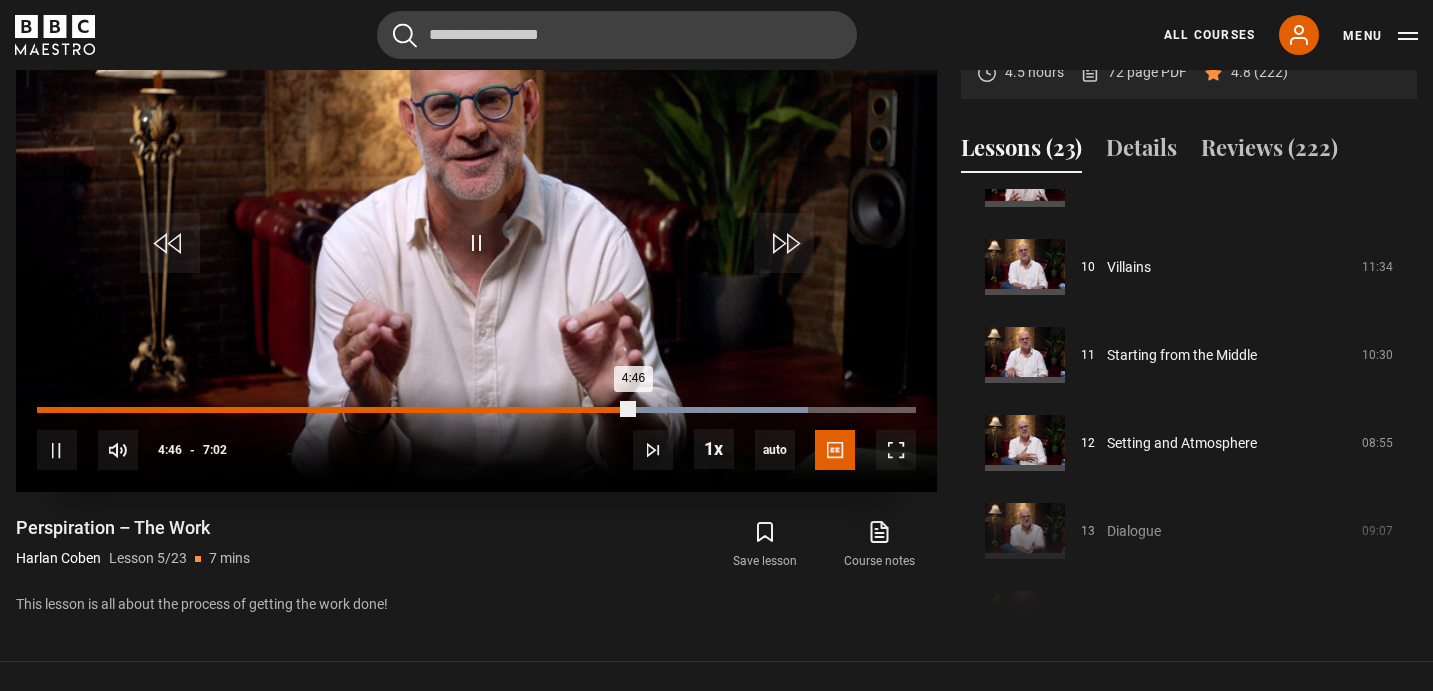 click on "4:35" at bounding box center [612, 410] 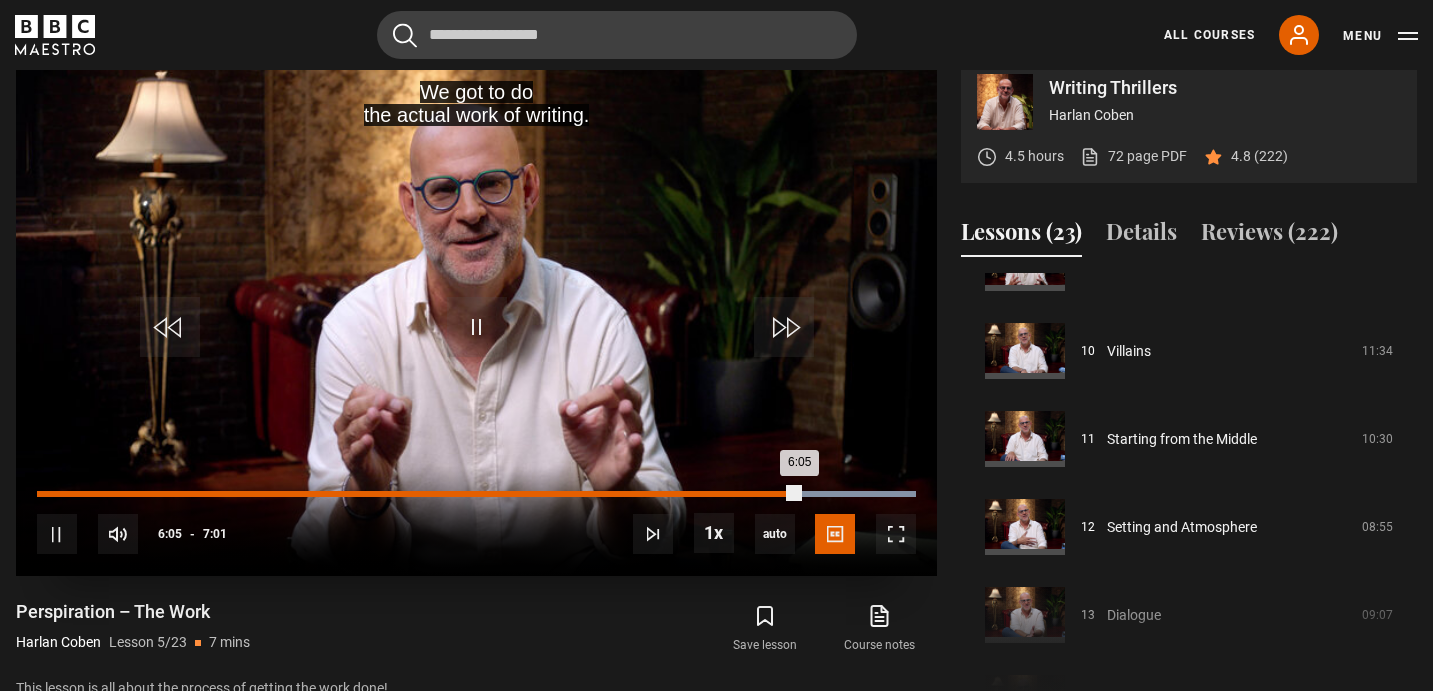 scroll, scrollTop: 804, scrollLeft: 0, axis: vertical 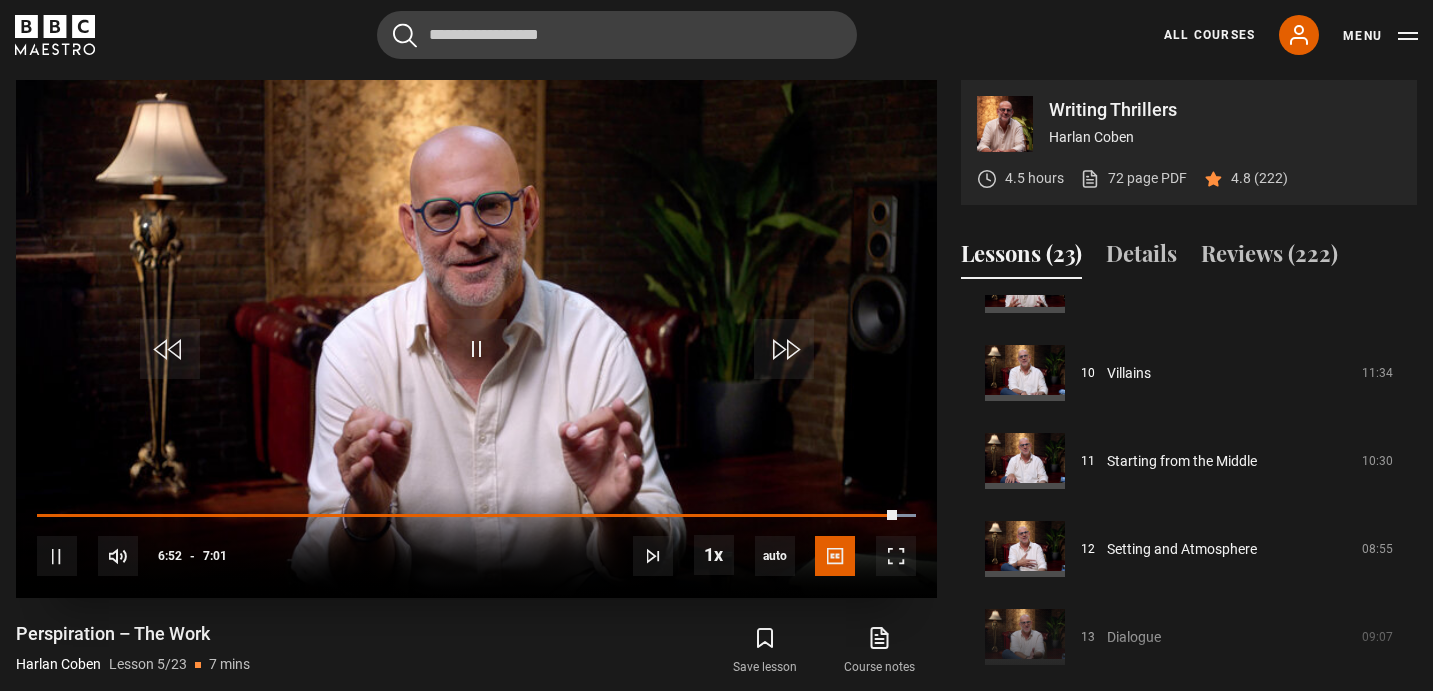 click on "10s Skip Back 10 seconds Pause 10s Skip Forward 10 seconds Loaded :  100.00% 4:35 6:52 Pause Mute Current Time  6:52 - Duration  7:01
[PERSON]
Lesson 5
Perspiration – The Work
1x Playback Rate 2x 1.5x 1x , selected 0.5x auto Quality 360p 720p 1080p 2160p Auto , selected Captions captions off English  Captions , selected" at bounding box center (476, 543) 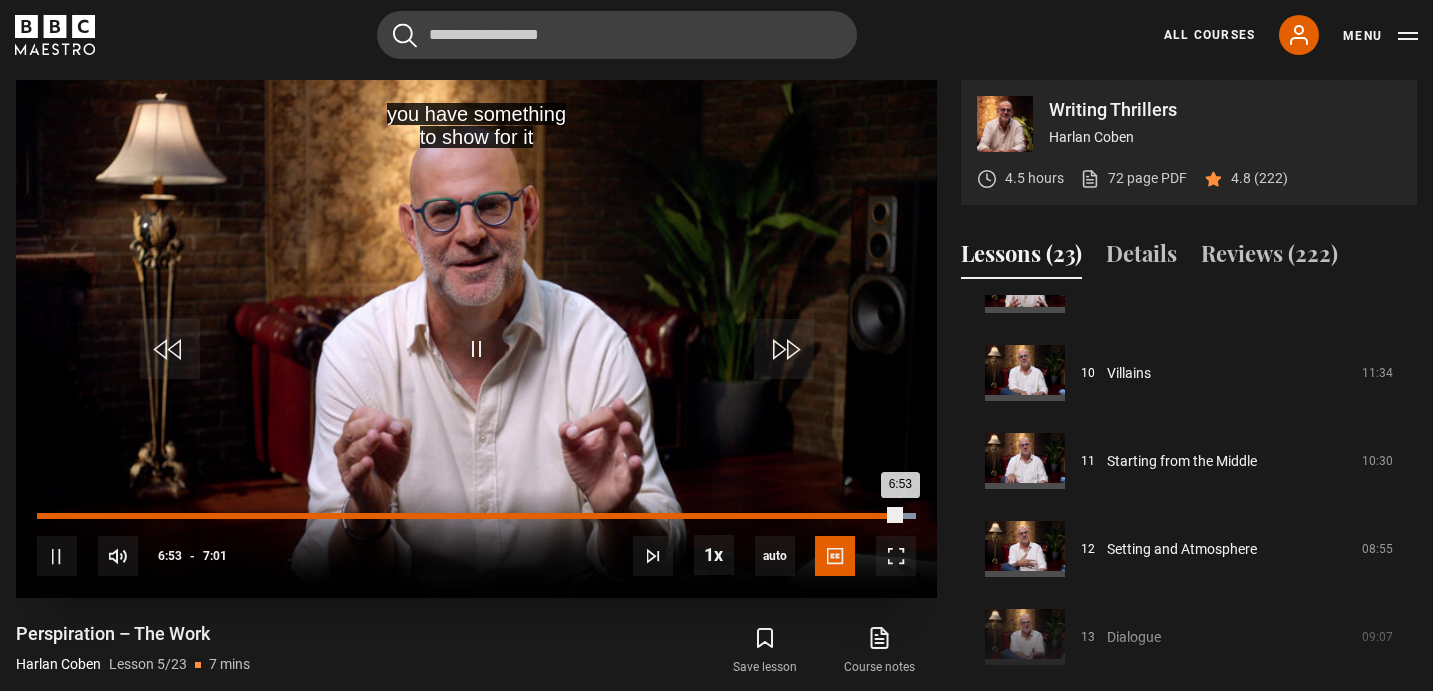 click on "6:53" at bounding box center (468, 516) 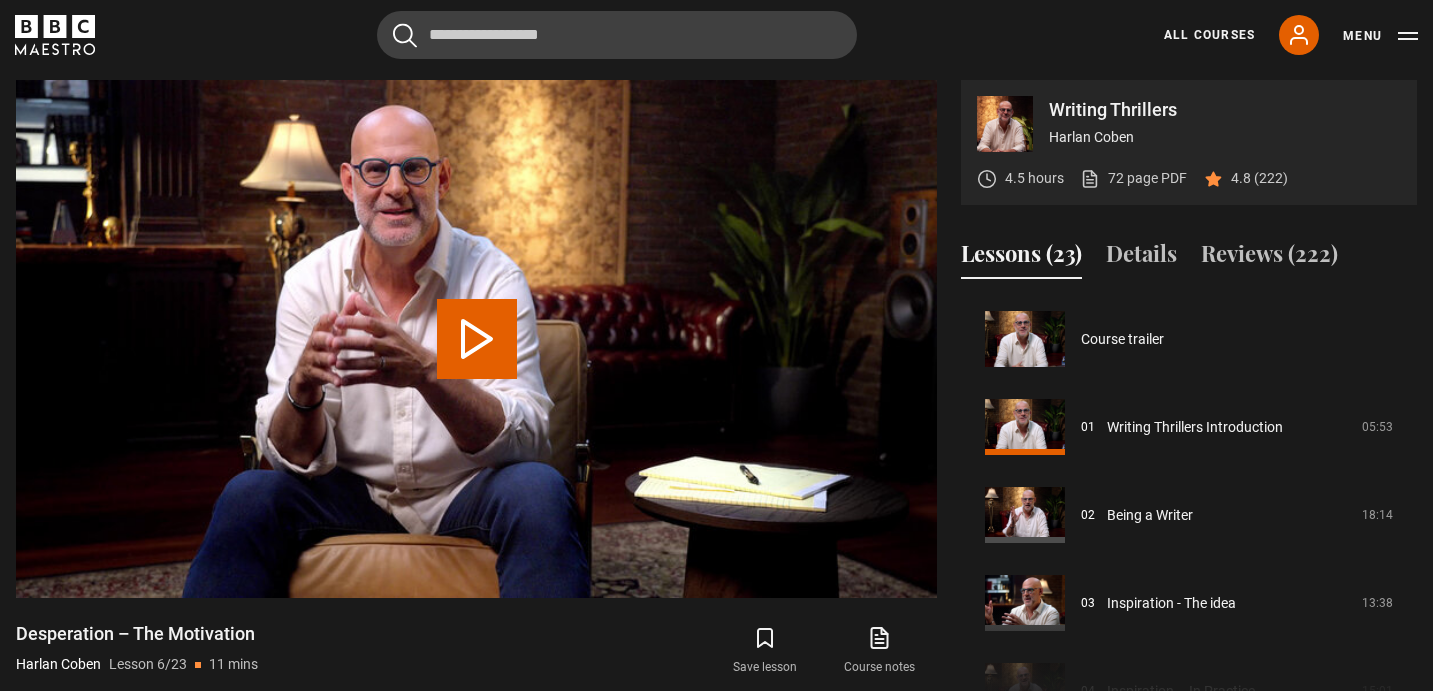 scroll, scrollTop: 828, scrollLeft: 0, axis: vertical 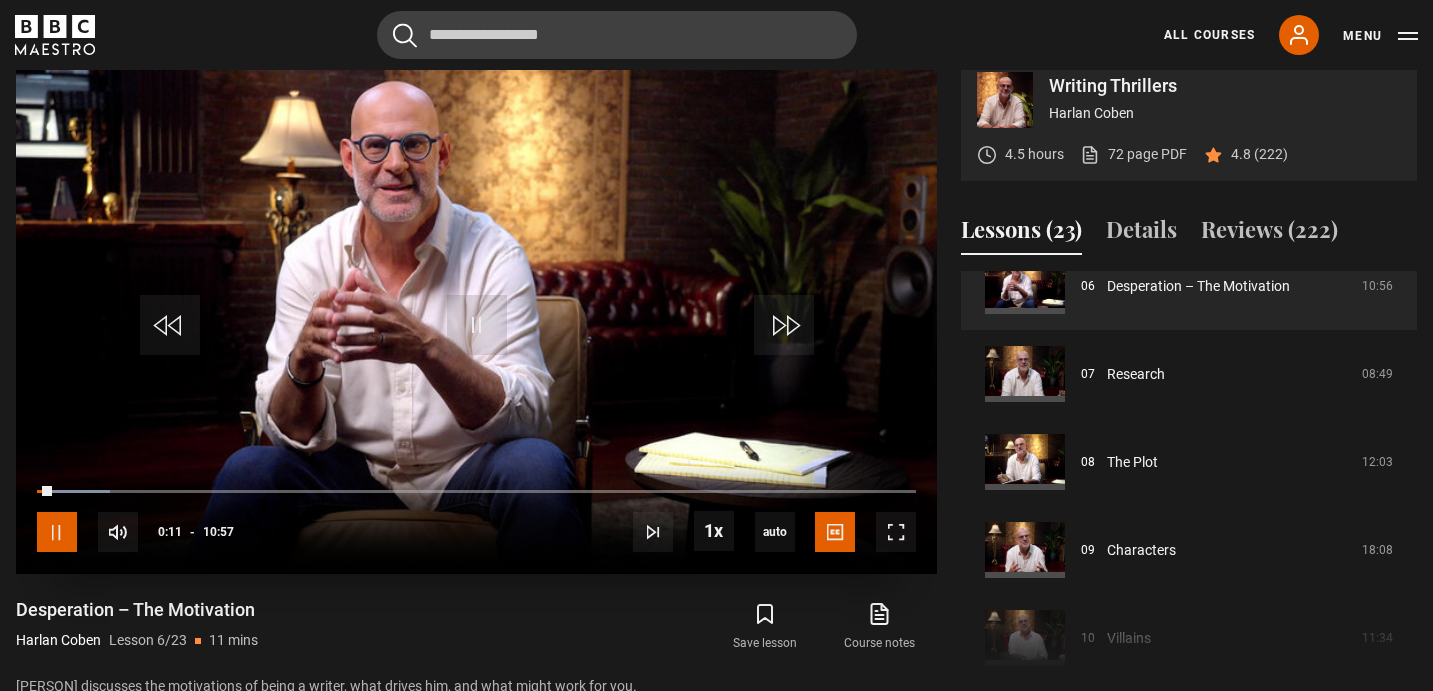 click at bounding box center (57, 532) 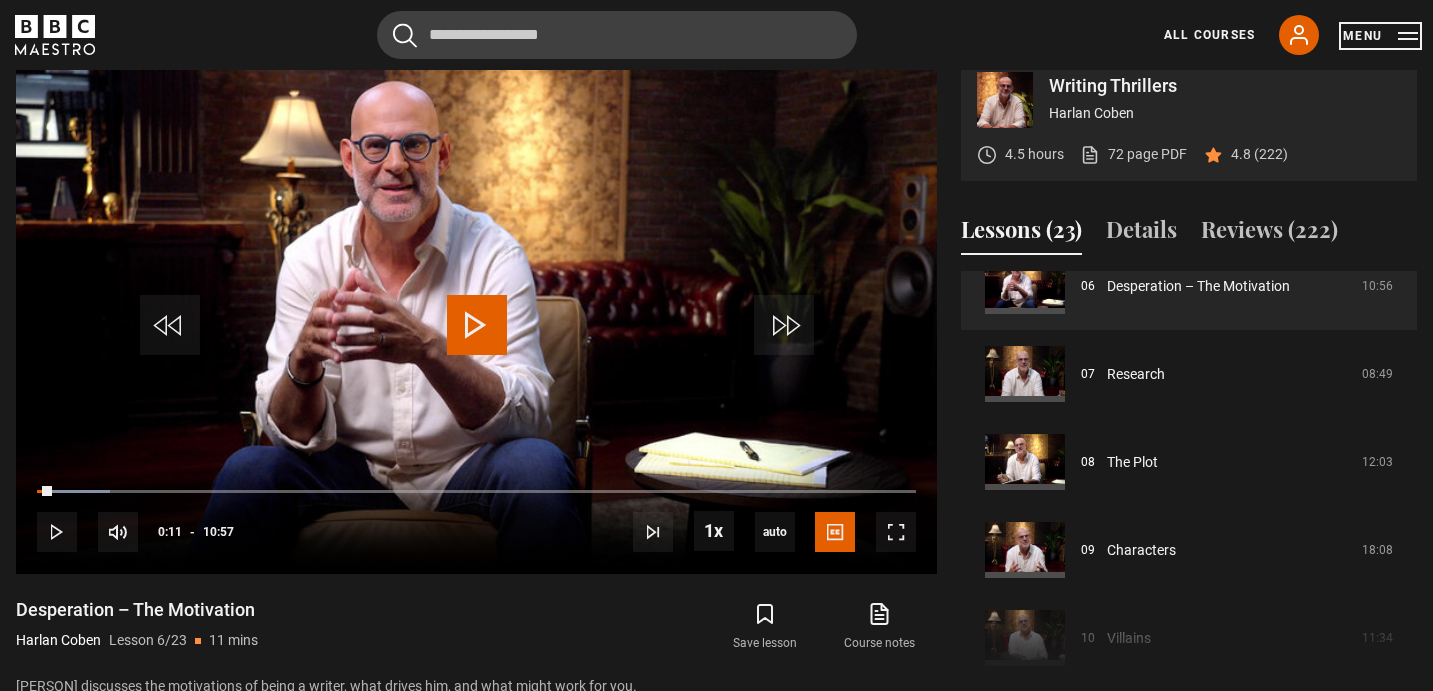click on "Menu" at bounding box center [1380, 36] 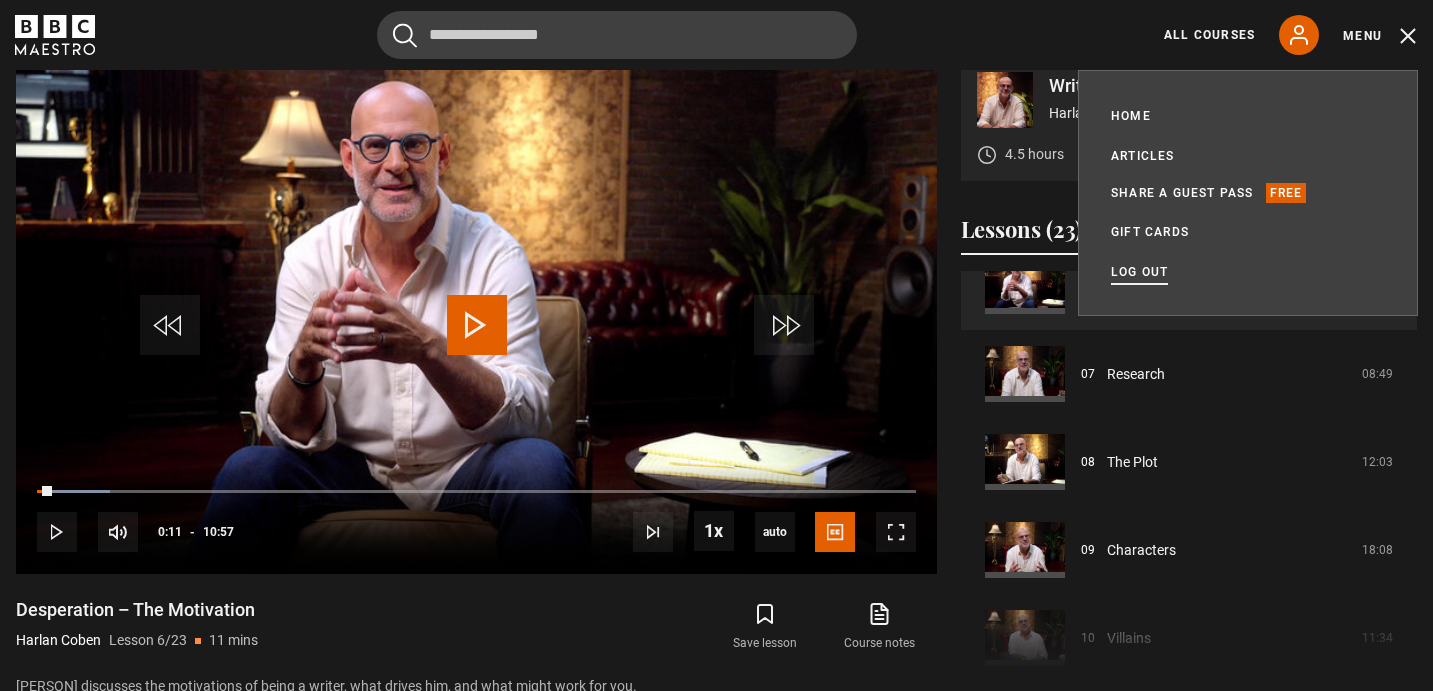 click on "Log out" at bounding box center (1139, 272) 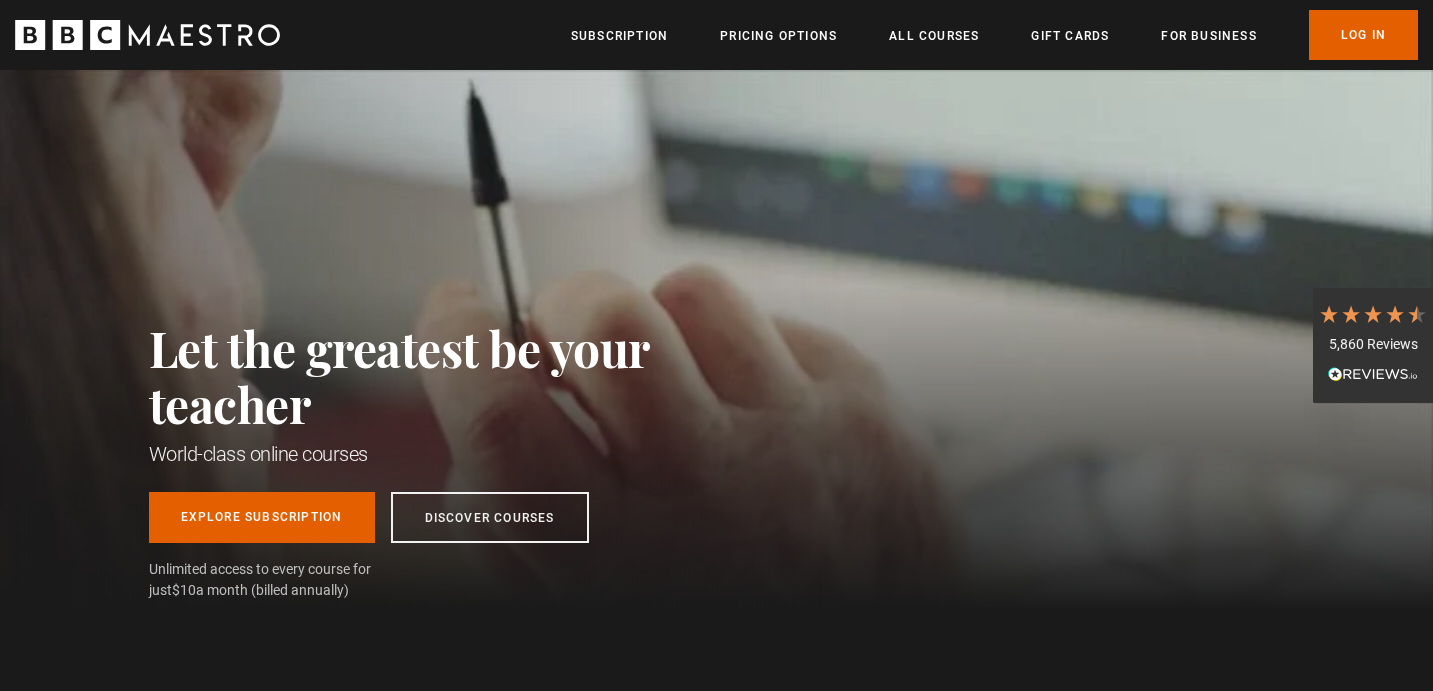 scroll, scrollTop: 0, scrollLeft: 0, axis: both 